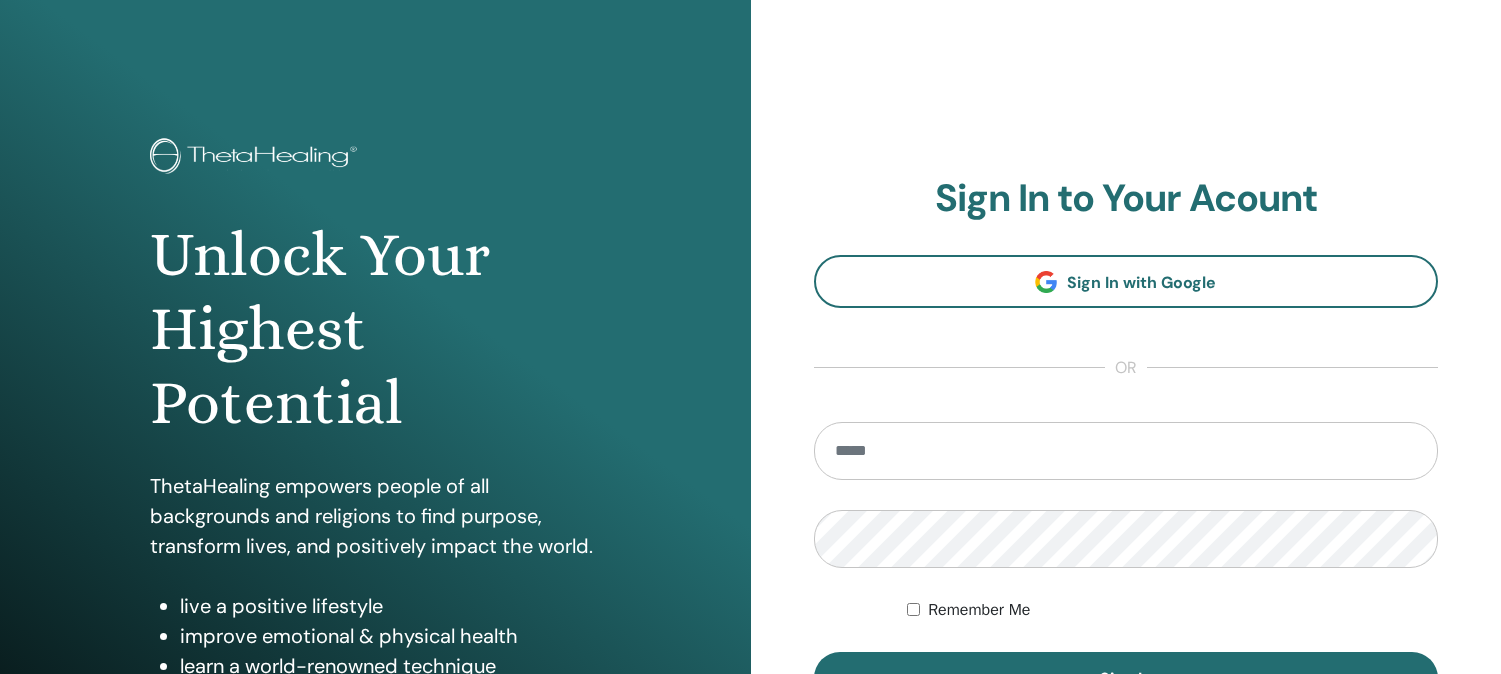 scroll, scrollTop: 0, scrollLeft: 0, axis: both 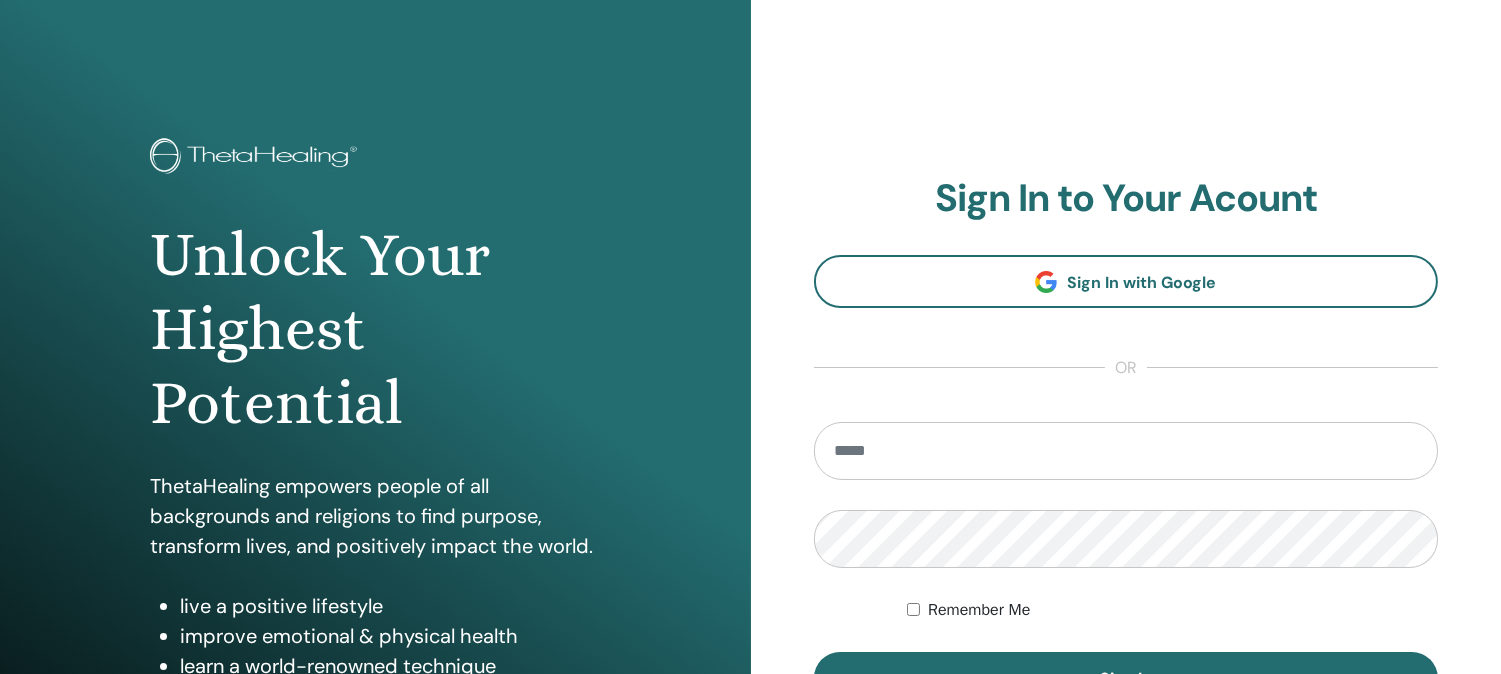 click on "**********" at bounding box center (1126, 480) 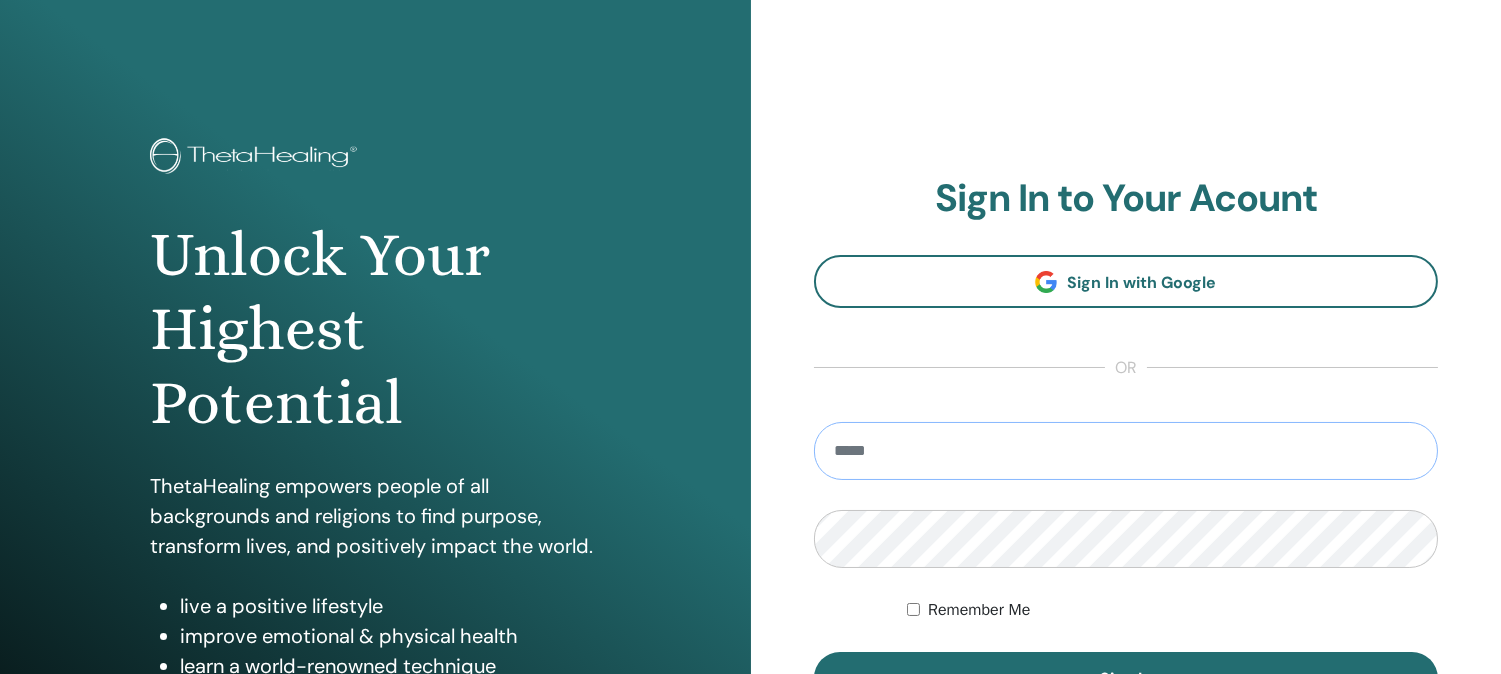 click at bounding box center [1126, 451] 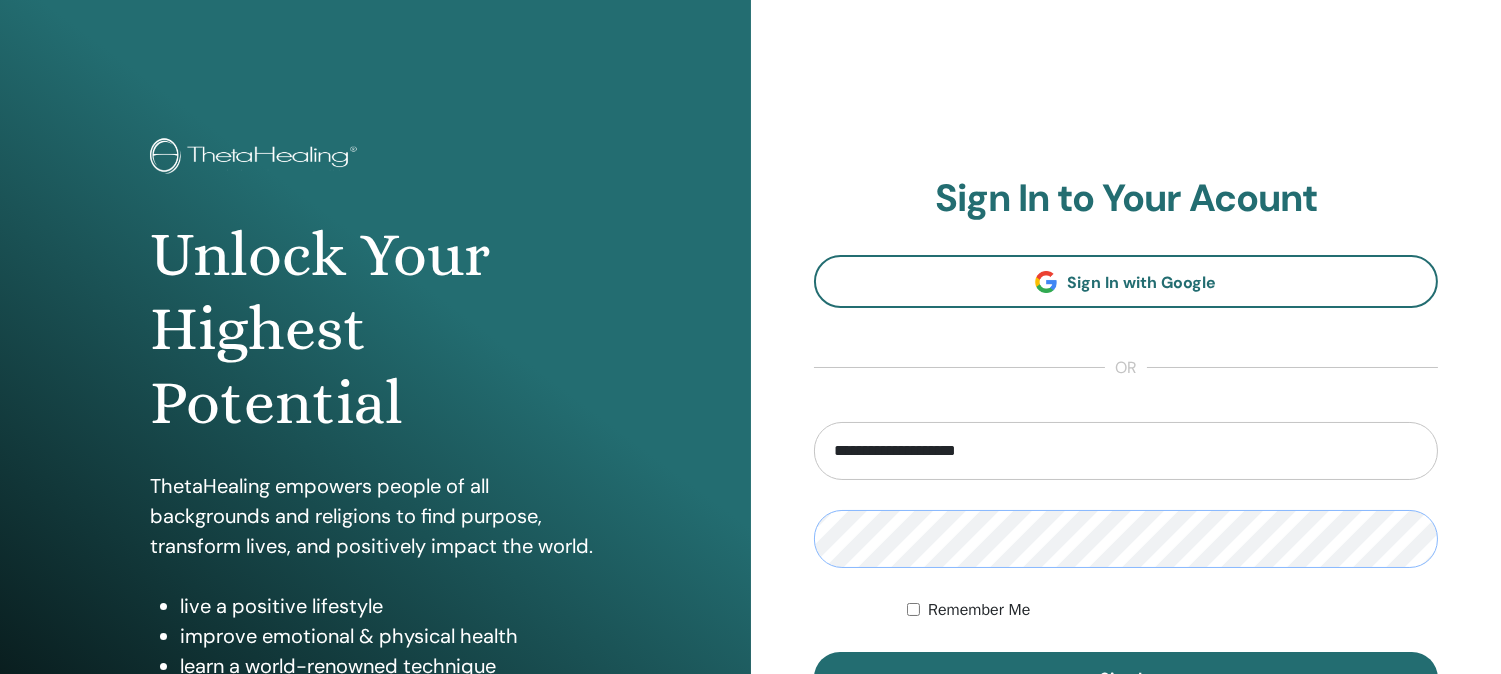 click on "Sign In" at bounding box center (1126, 678) 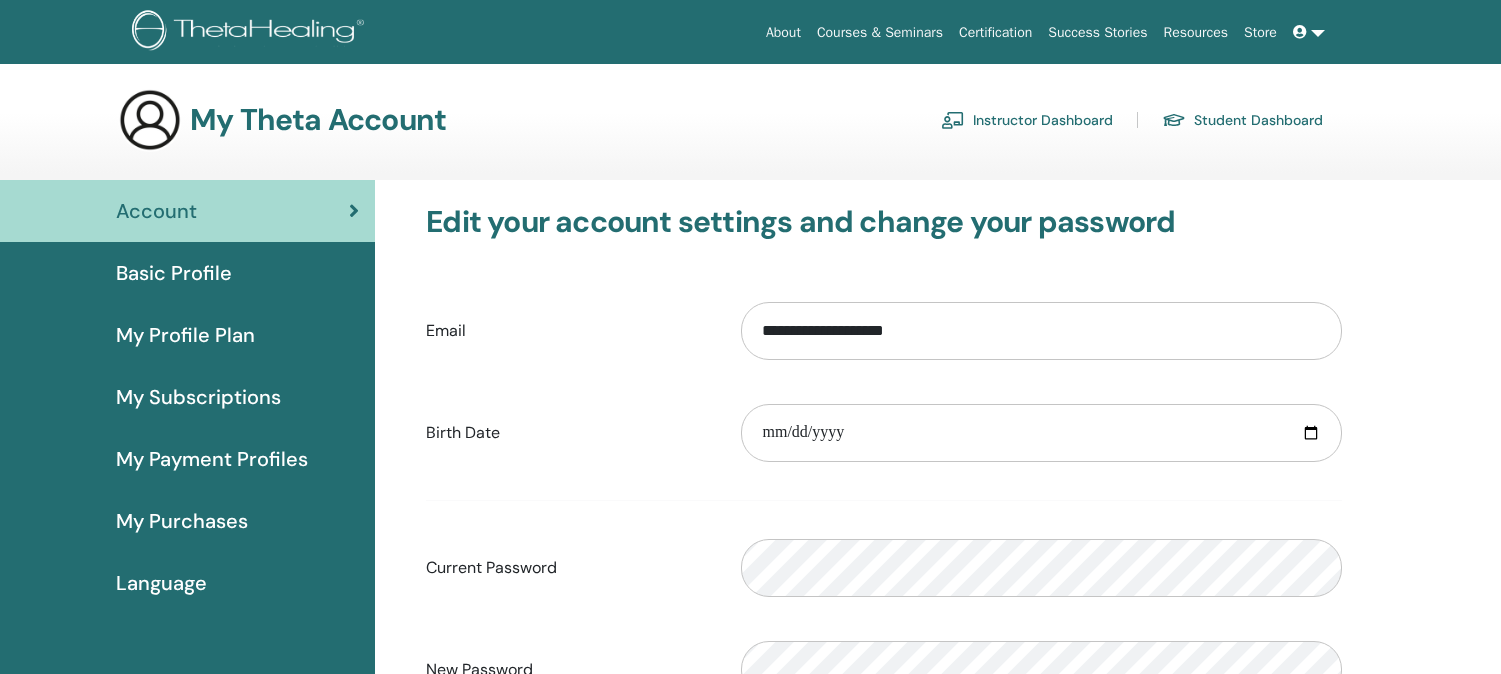 scroll, scrollTop: 0, scrollLeft: 0, axis: both 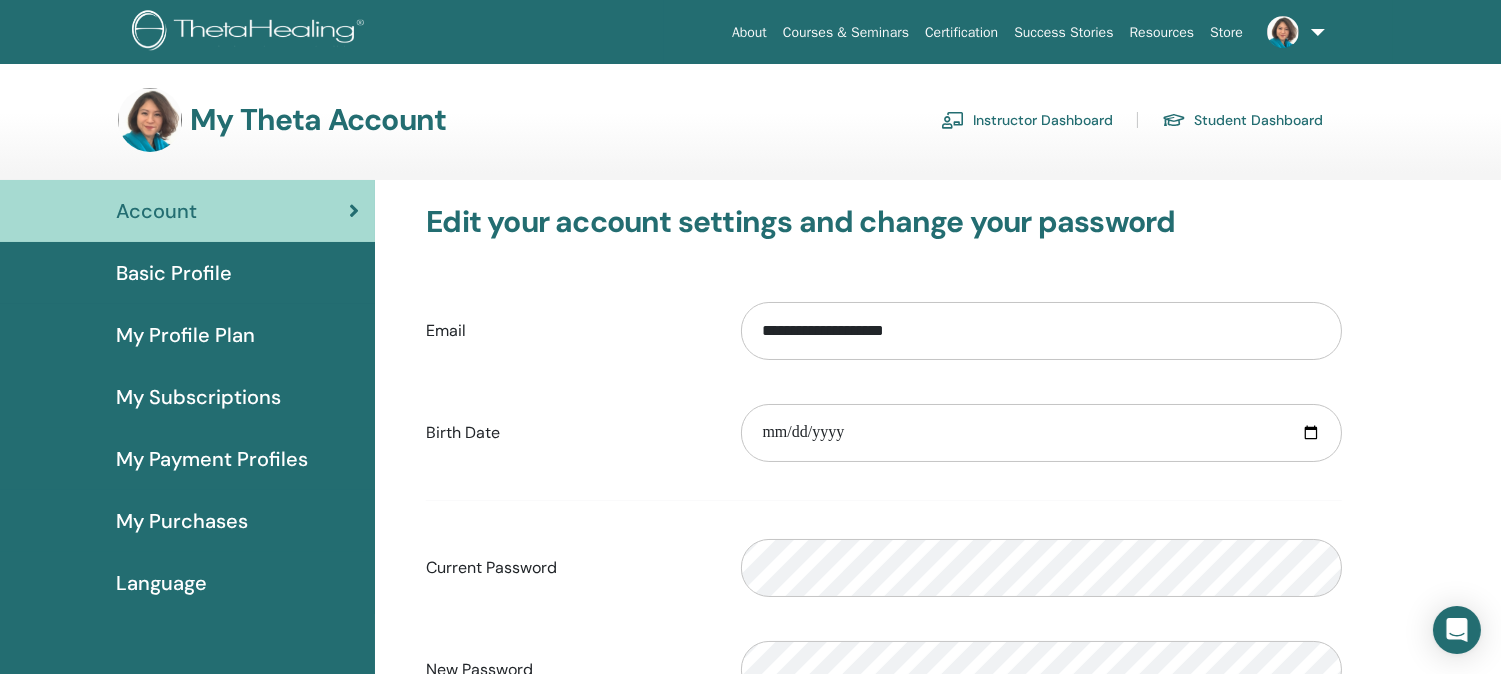 click on "Instructor Dashboard" at bounding box center (1027, 120) 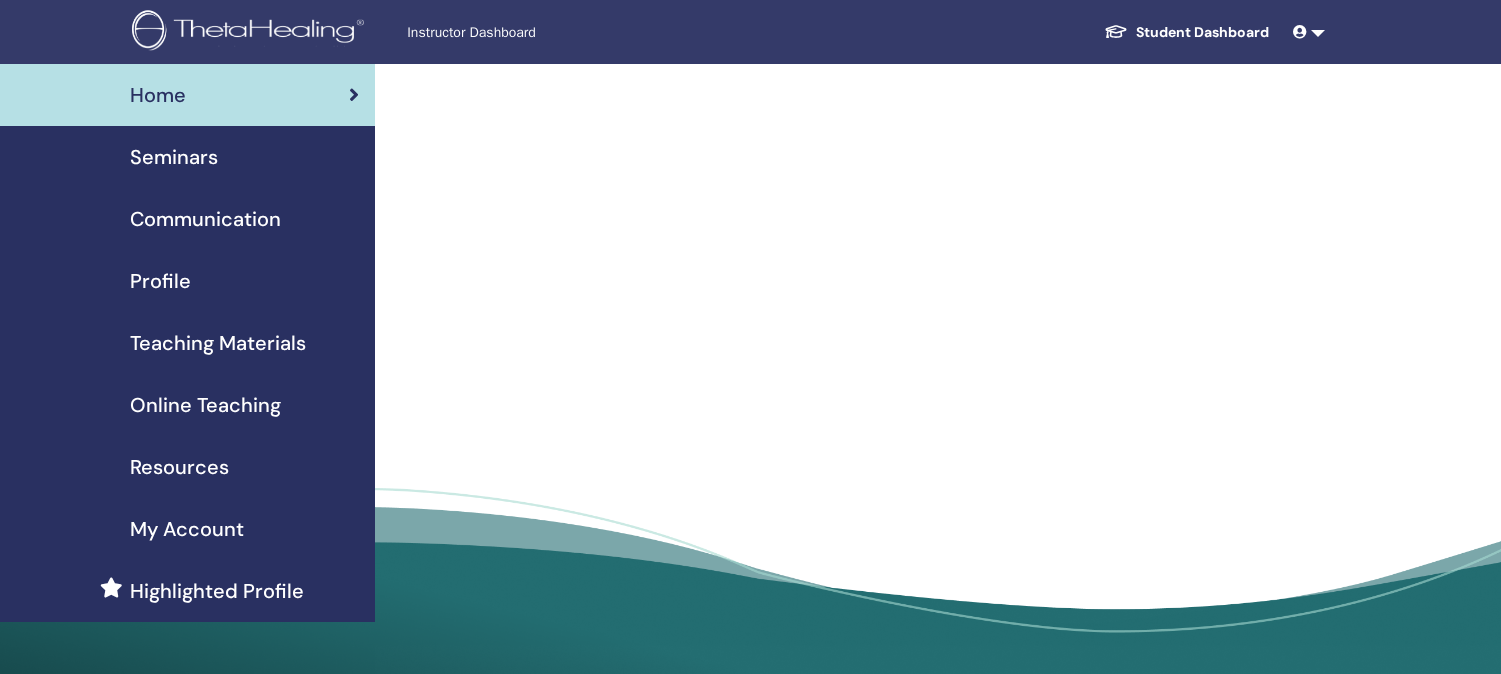scroll, scrollTop: 0, scrollLeft: 0, axis: both 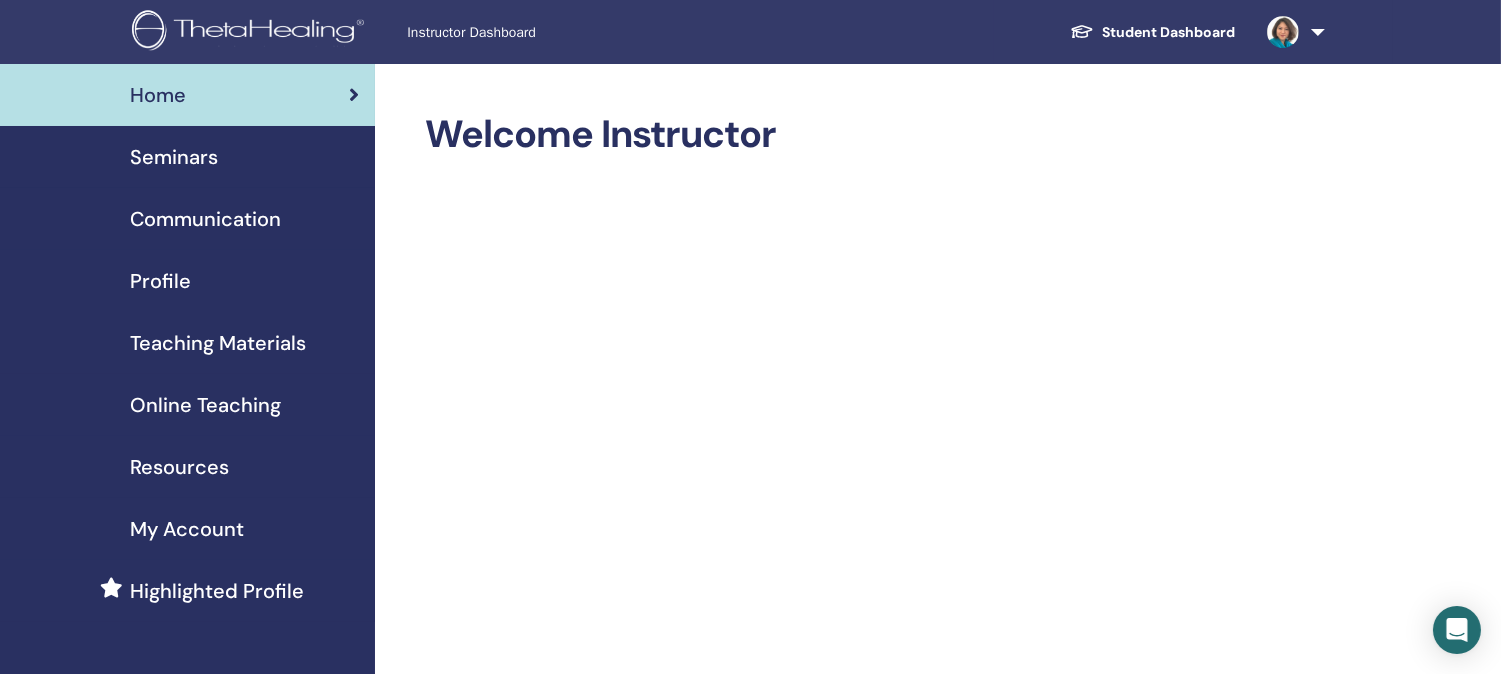 click on "Highlighted Profile" at bounding box center (217, 591) 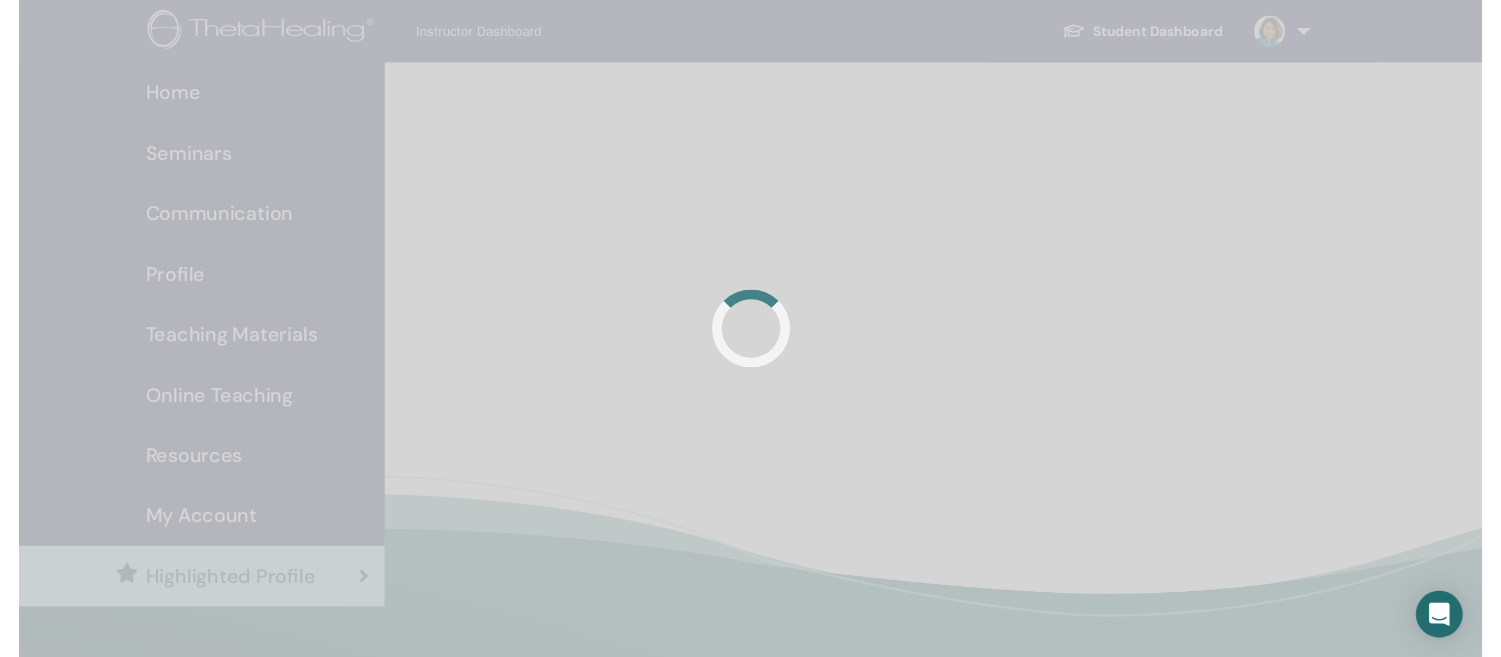 scroll, scrollTop: 0, scrollLeft: 0, axis: both 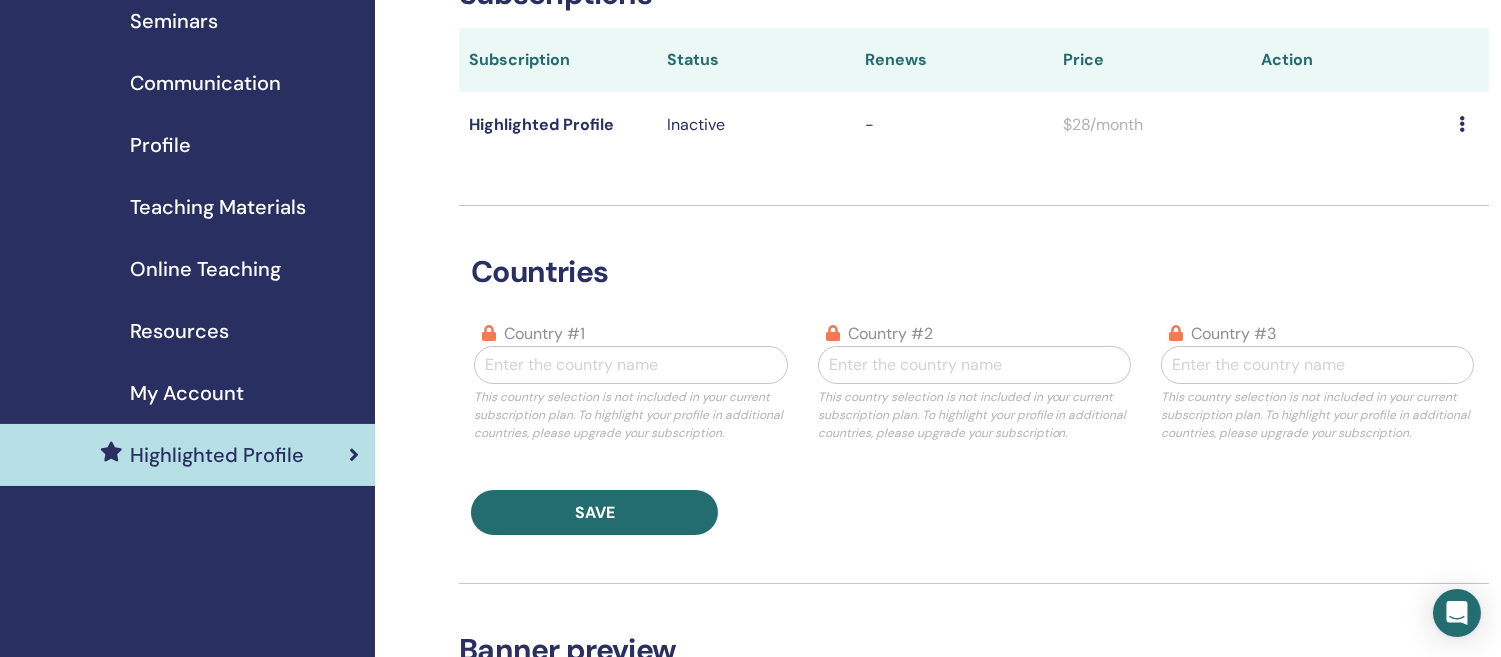click on "My Account" at bounding box center [187, 393] 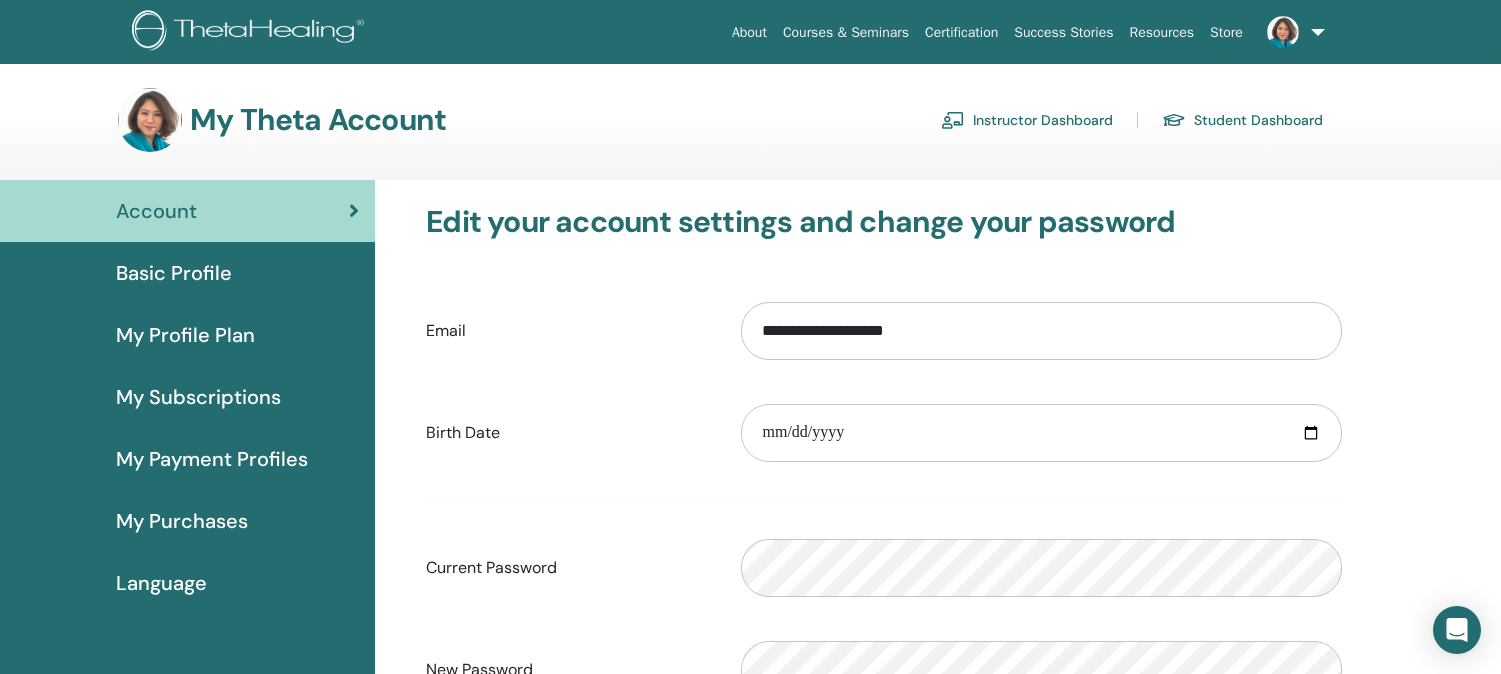 scroll, scrollTop: 0, scrollLeft: 0, axis: both 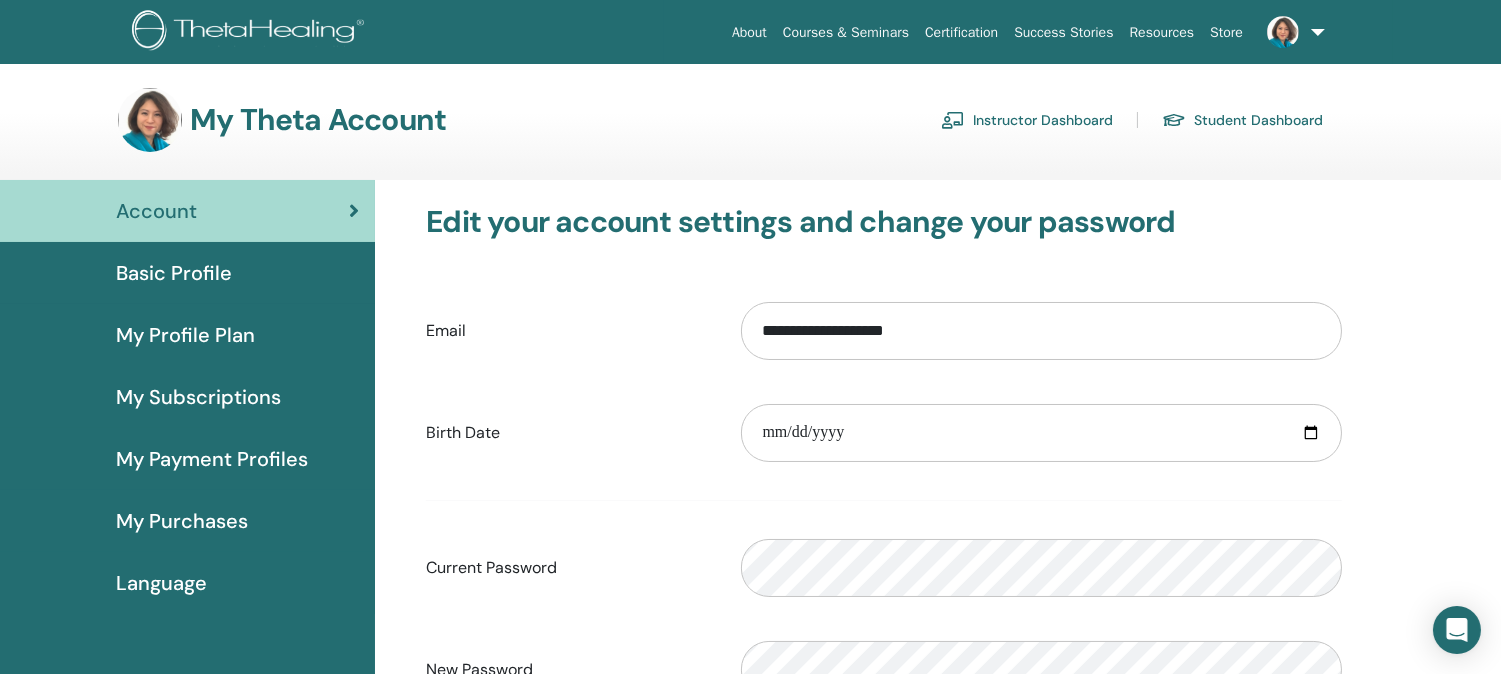click on "Instructor Dashboard" at bounding box center (1027, 120) 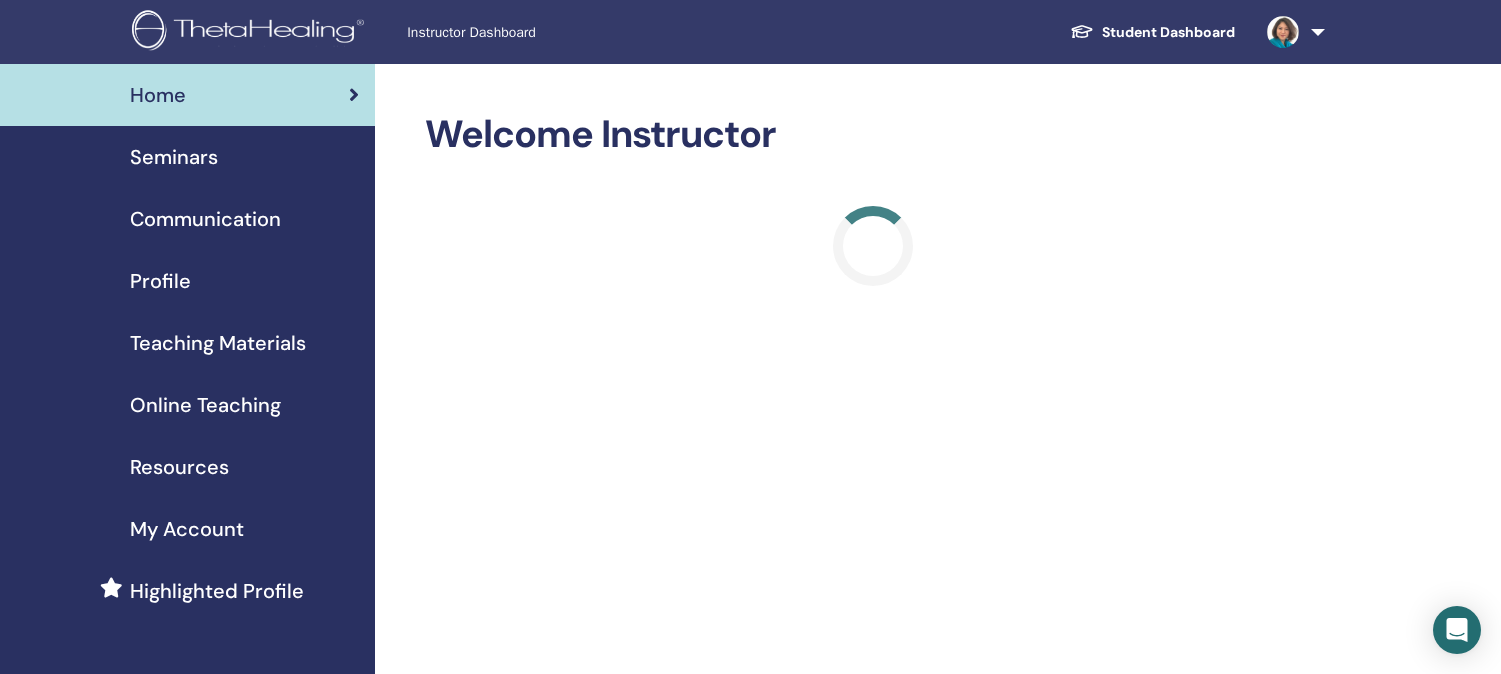 scroll, scrollTop: 0, scrollLeft: 0, axis: both 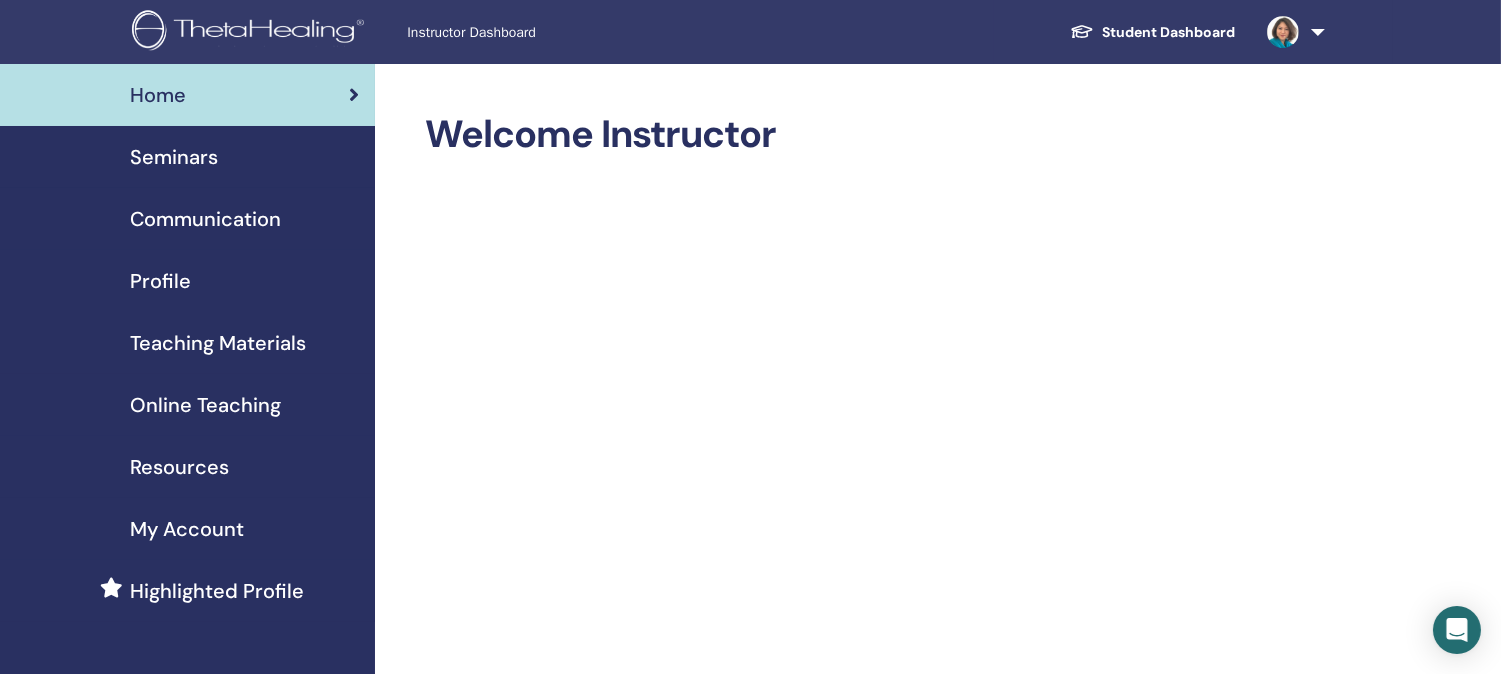 click on "Profile" at bounding box center (160, 281) 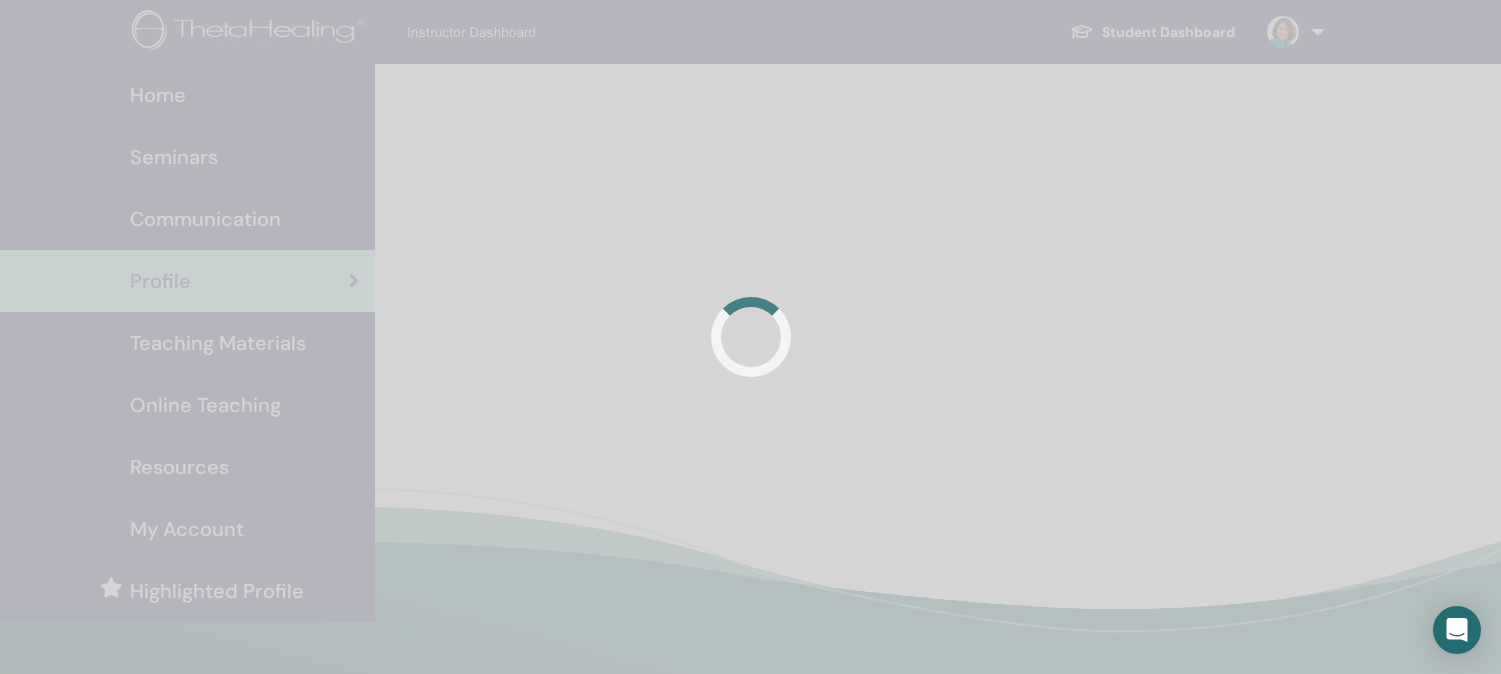 scroll, scrollTop: 0, scrollLeft: 0, axis: both 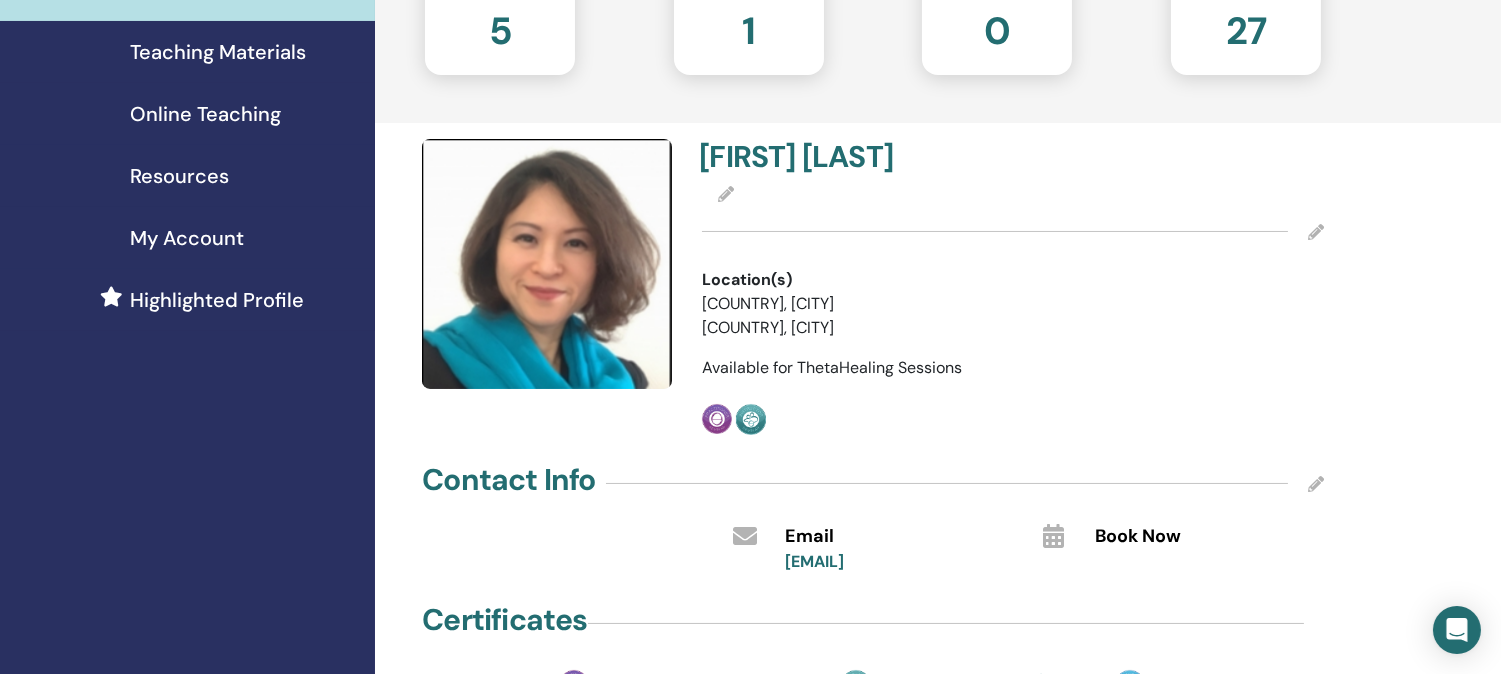 click on "5" at bounding box center [500, 27] 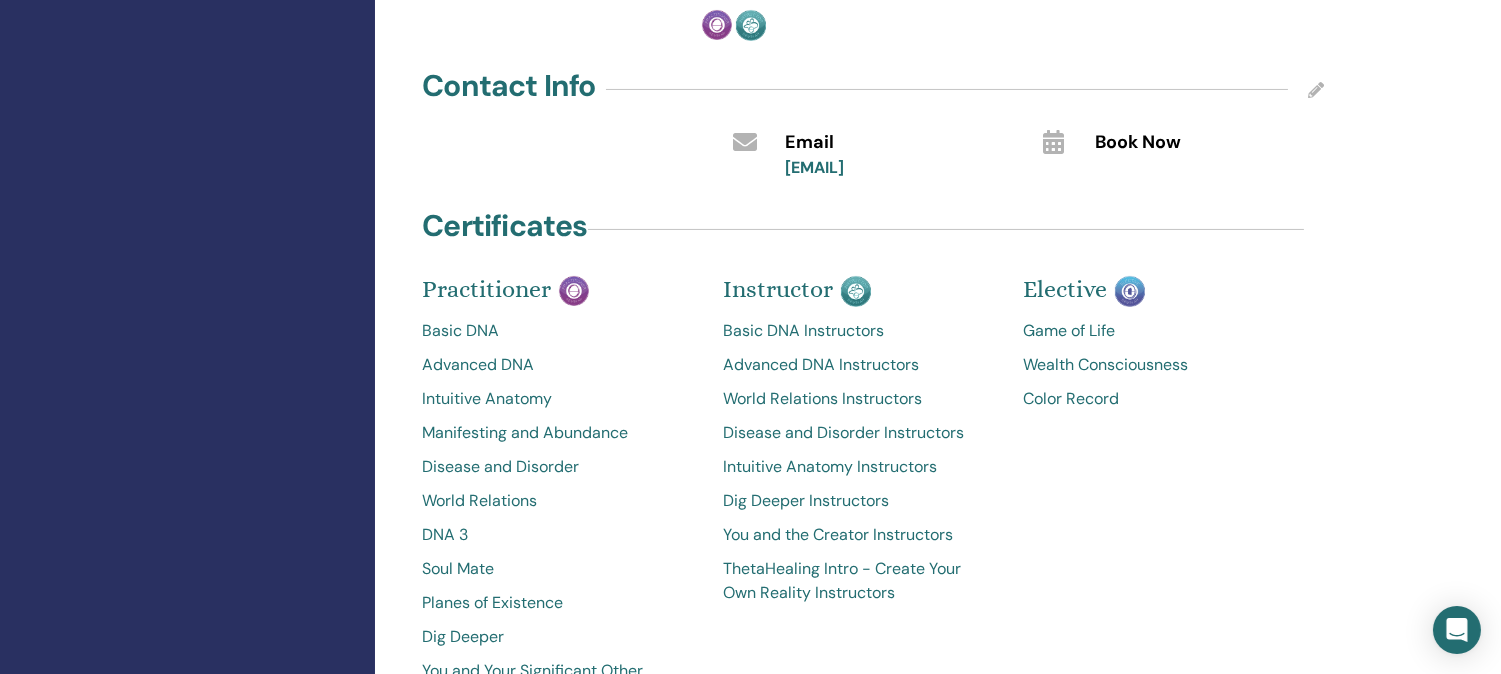 scroll, scrollTop: 660, scrollLeft: 0, axis: vertical 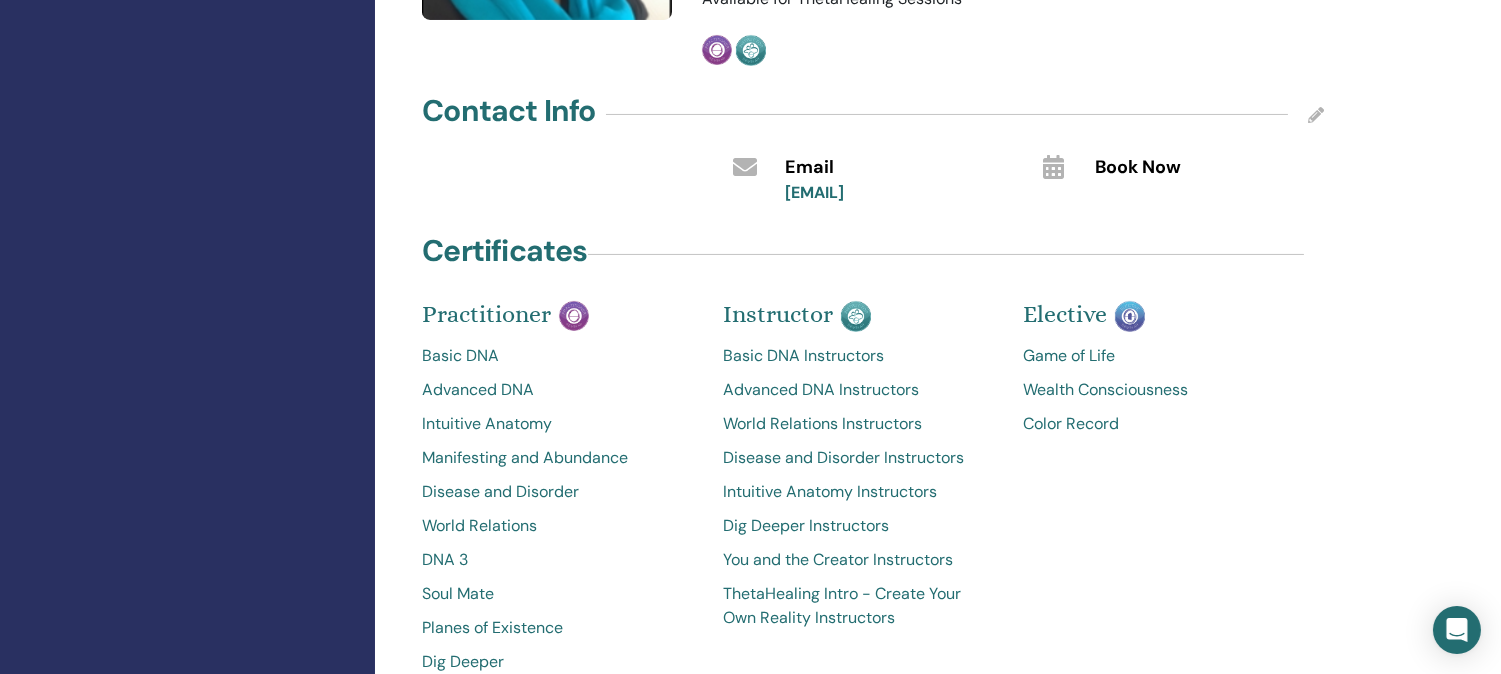 click at bounding box center (1053, 167) 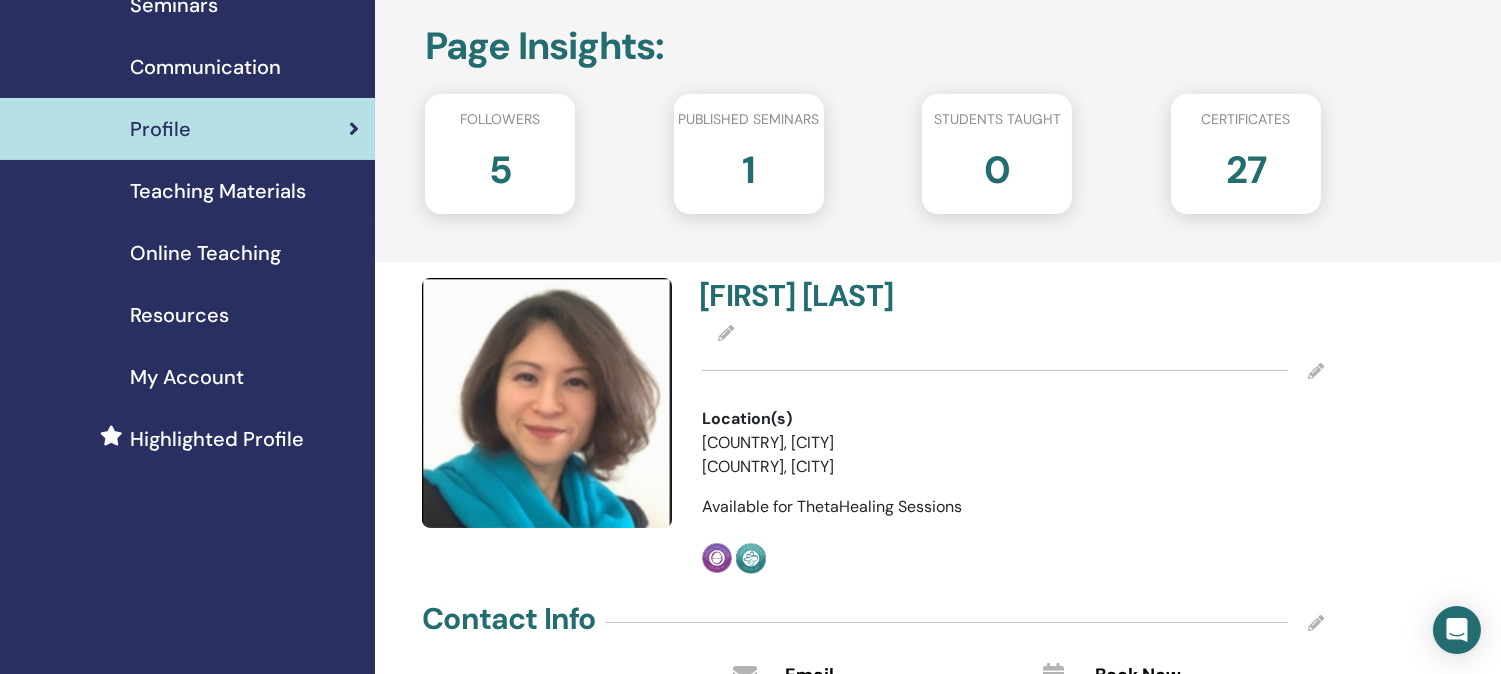 scroll, scrollTop: 0, scrollLeft: 0, axis: both 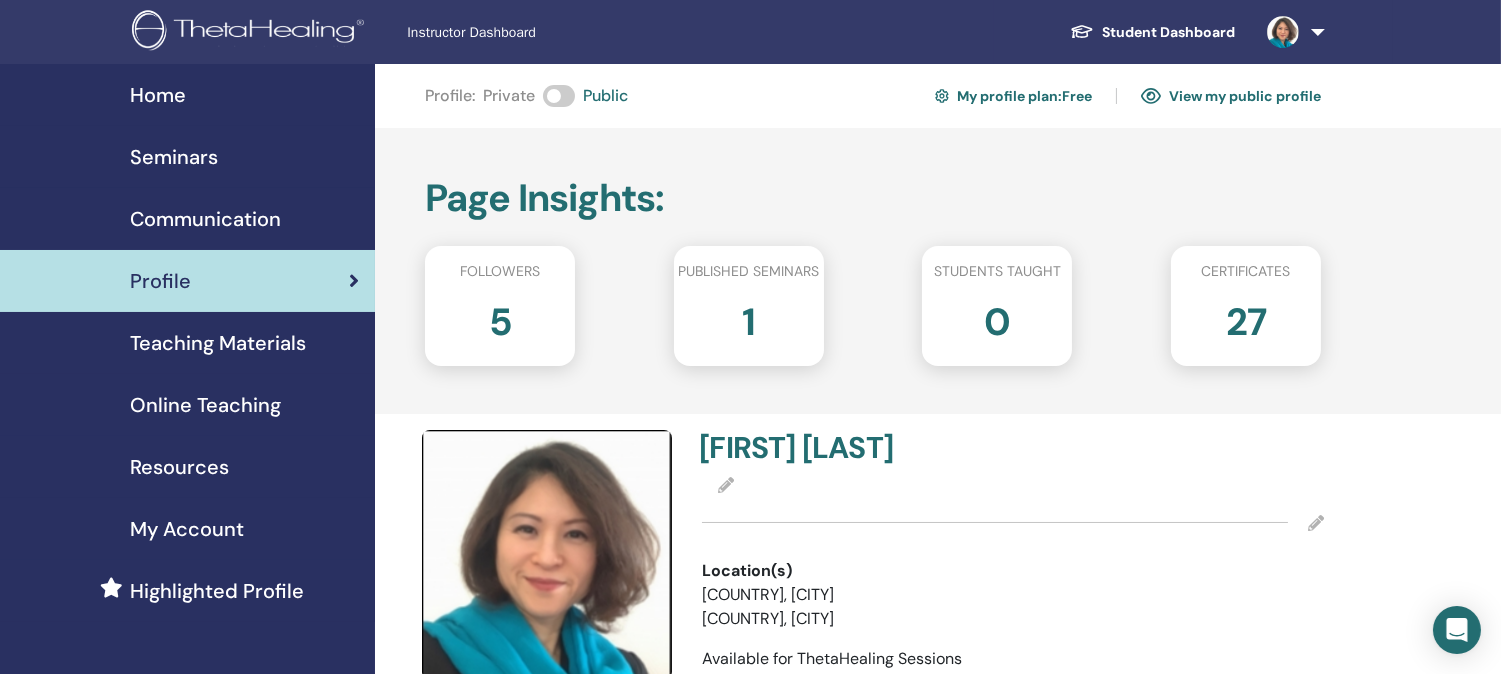 click on "Seminars" at bounding box center [174, 157] 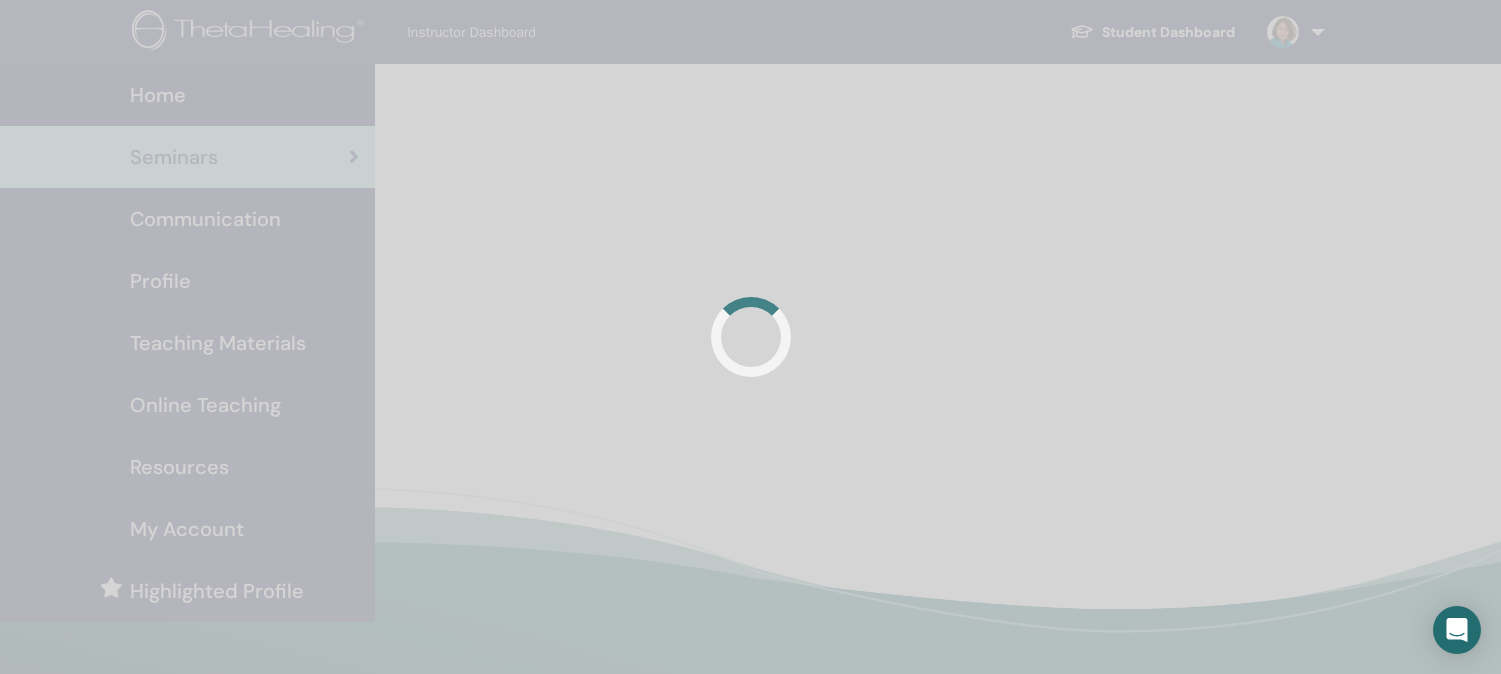 scroll, scrollTop: 0, scrollLeft: 0, axis: both 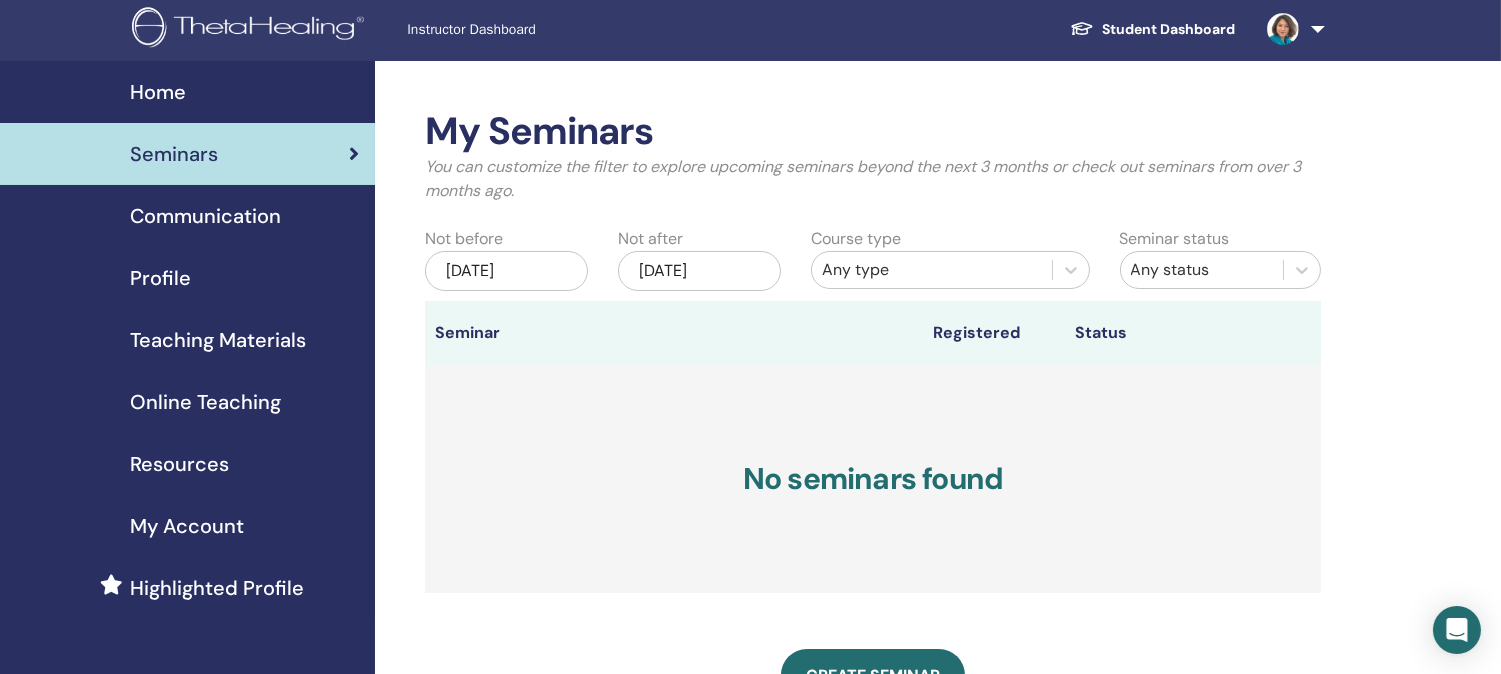 click on "Home" at bounding box center (158, 92) 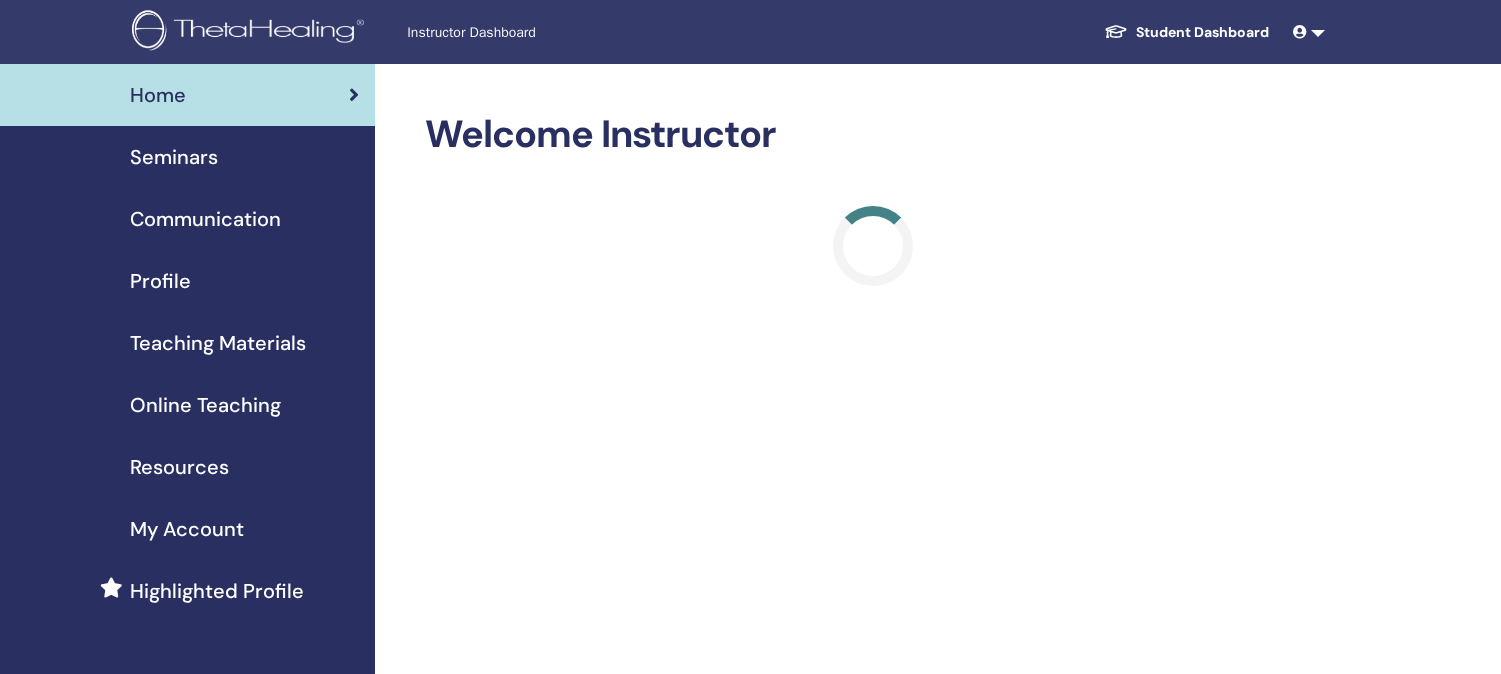 scroll, scrollTop: 0, scrollLeft: 0, axis: both 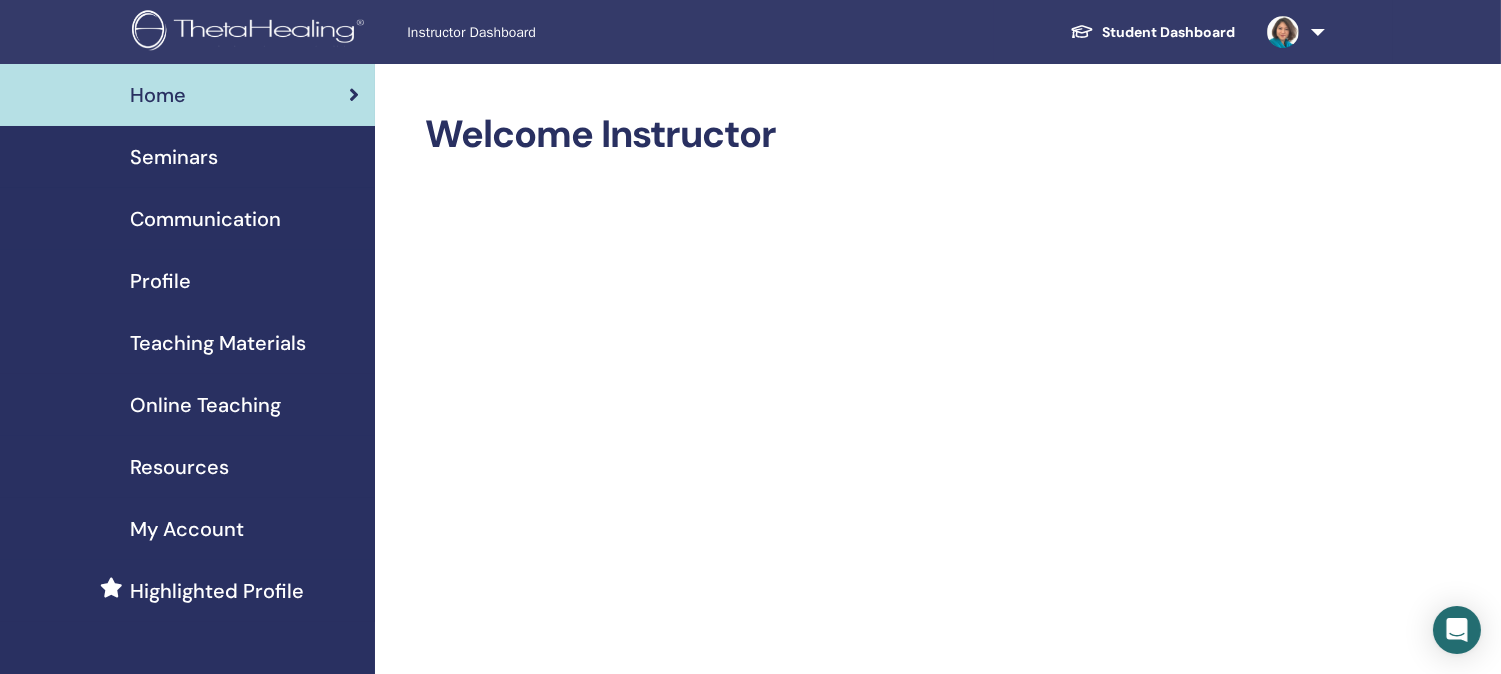 click on "Student Dashboard" at bounding box center (1152, 32) 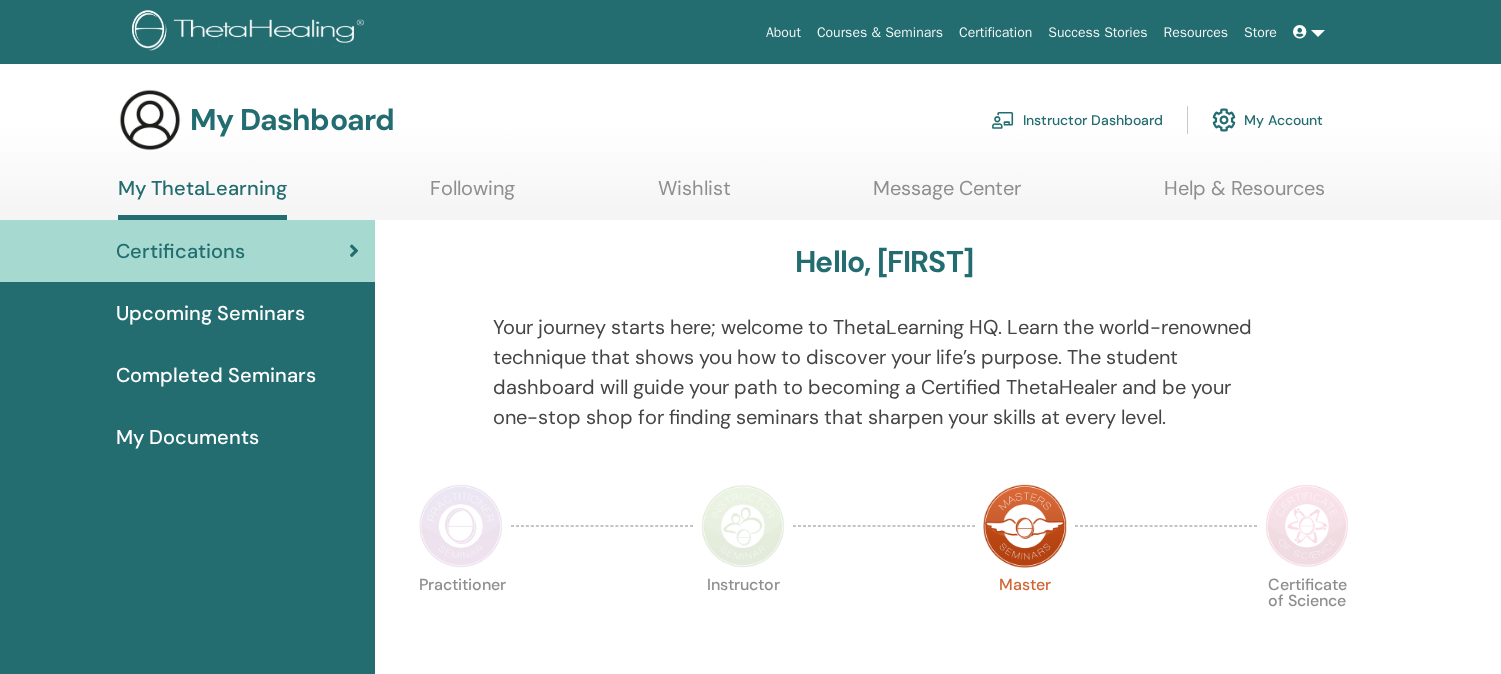 scroll, scrollTop: 0, scrollLeft: 0, axis: both 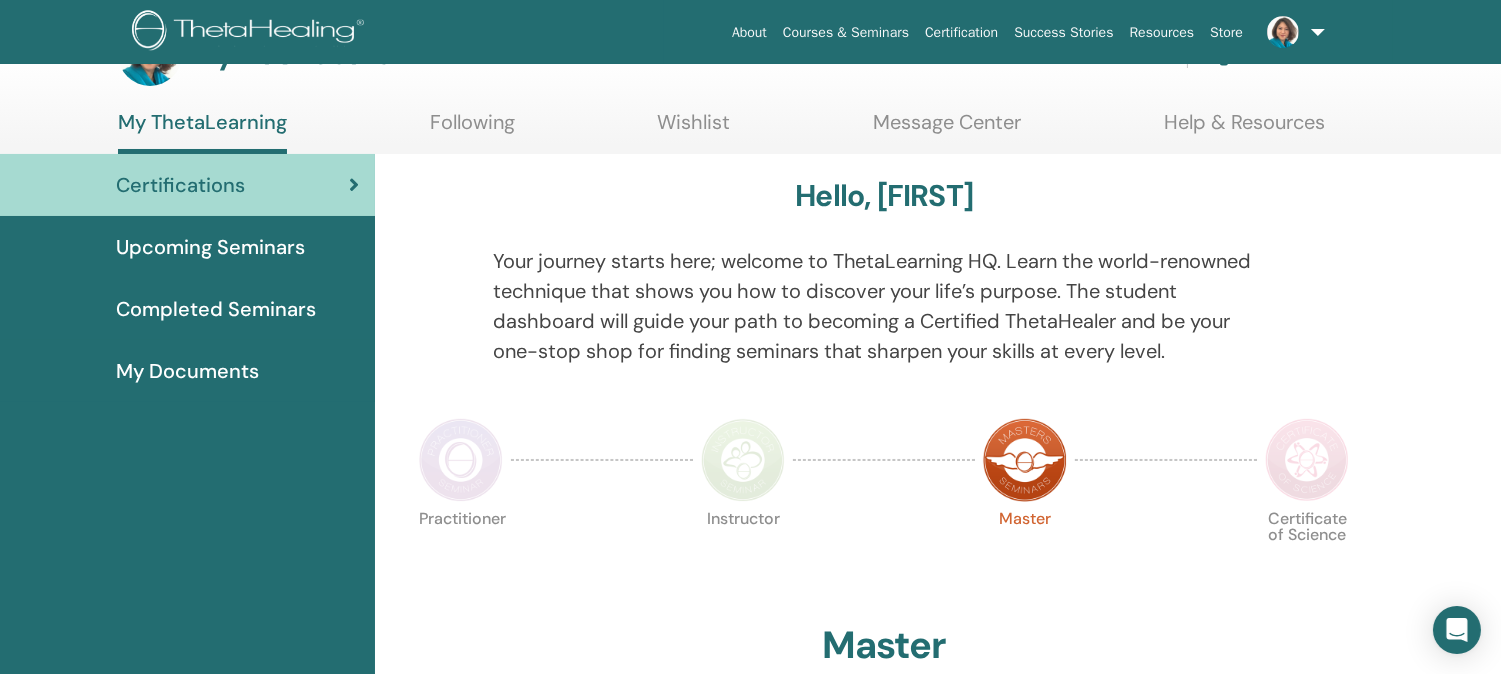click at bounding box center (1307, 460) 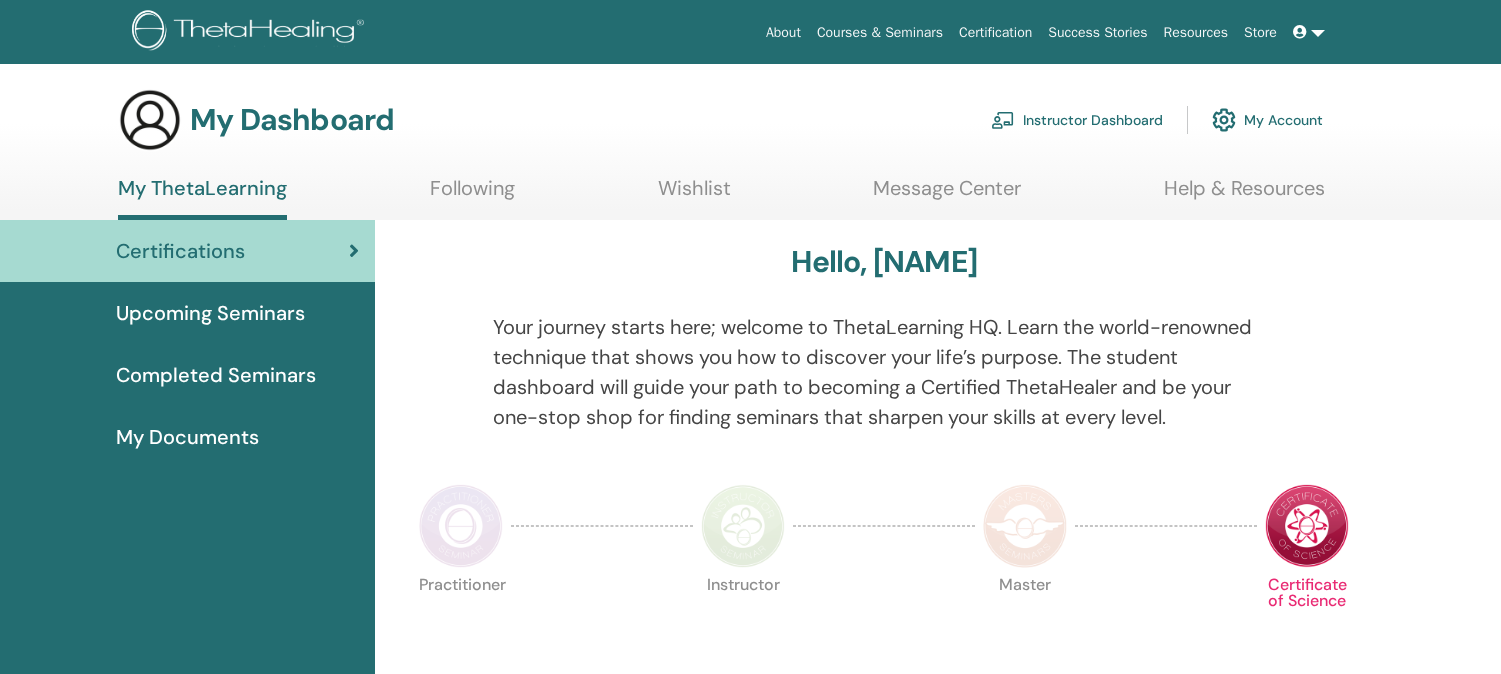 scroll, scrollTop: 0, scrollLeft: 0, axis: both 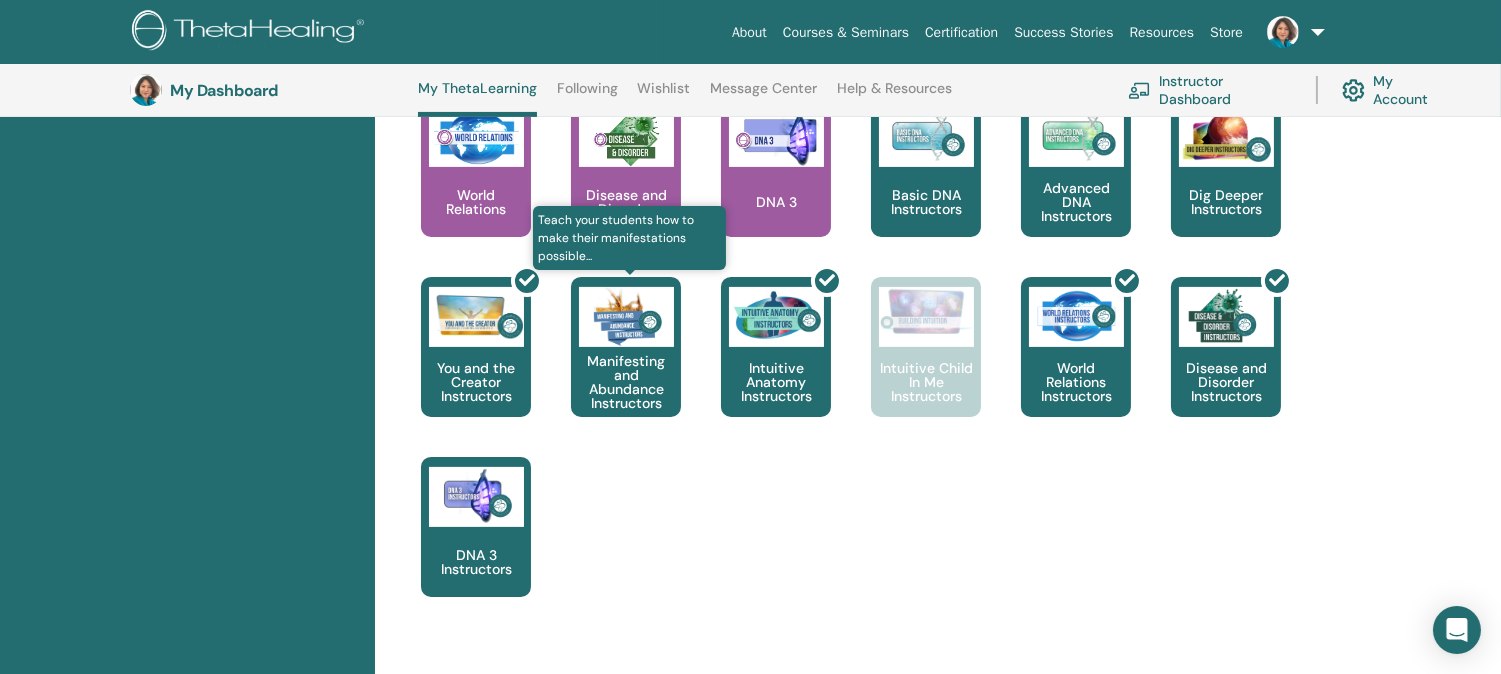 click on "Manifesting and Abundance Instructors" at bounding box center [626, 382] 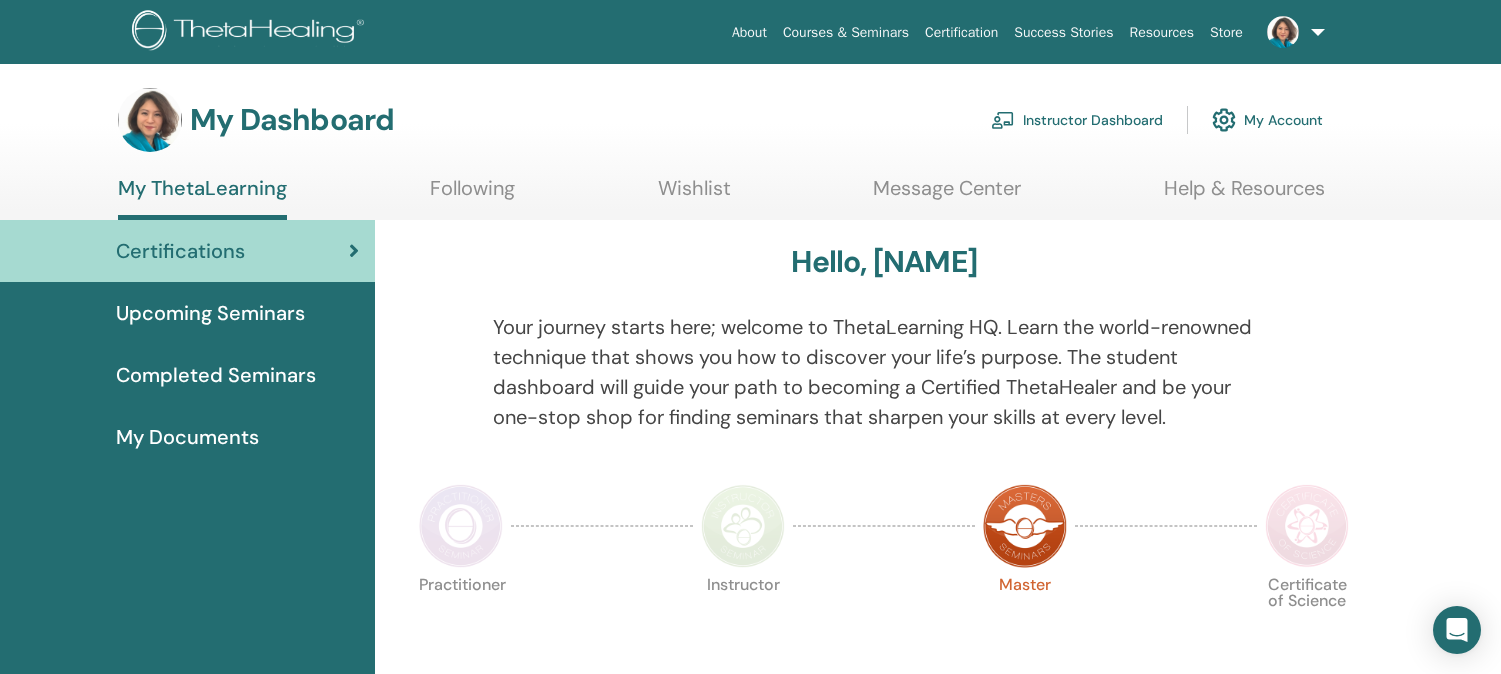 scroll, scrollTop: 66, scrollLeft: 0, axis: vertical 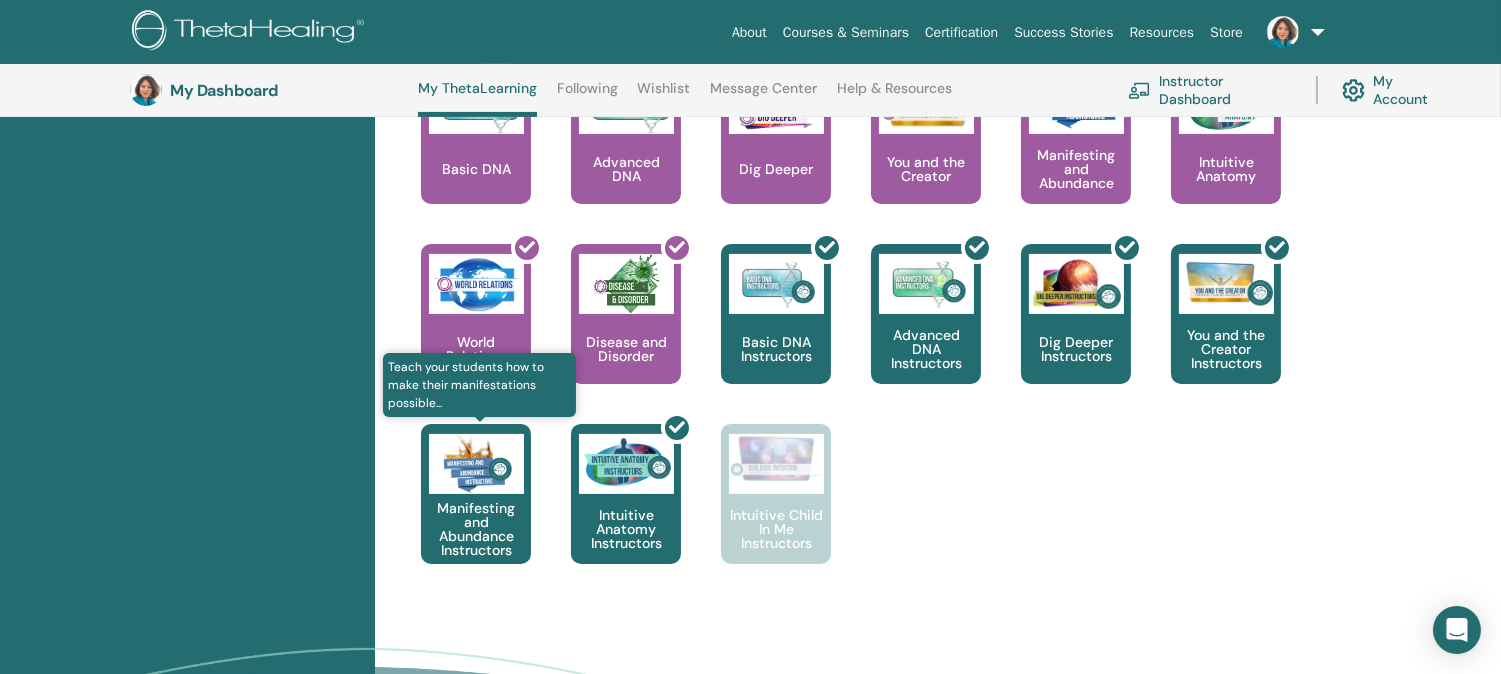 click at bounding box center (476, 464) 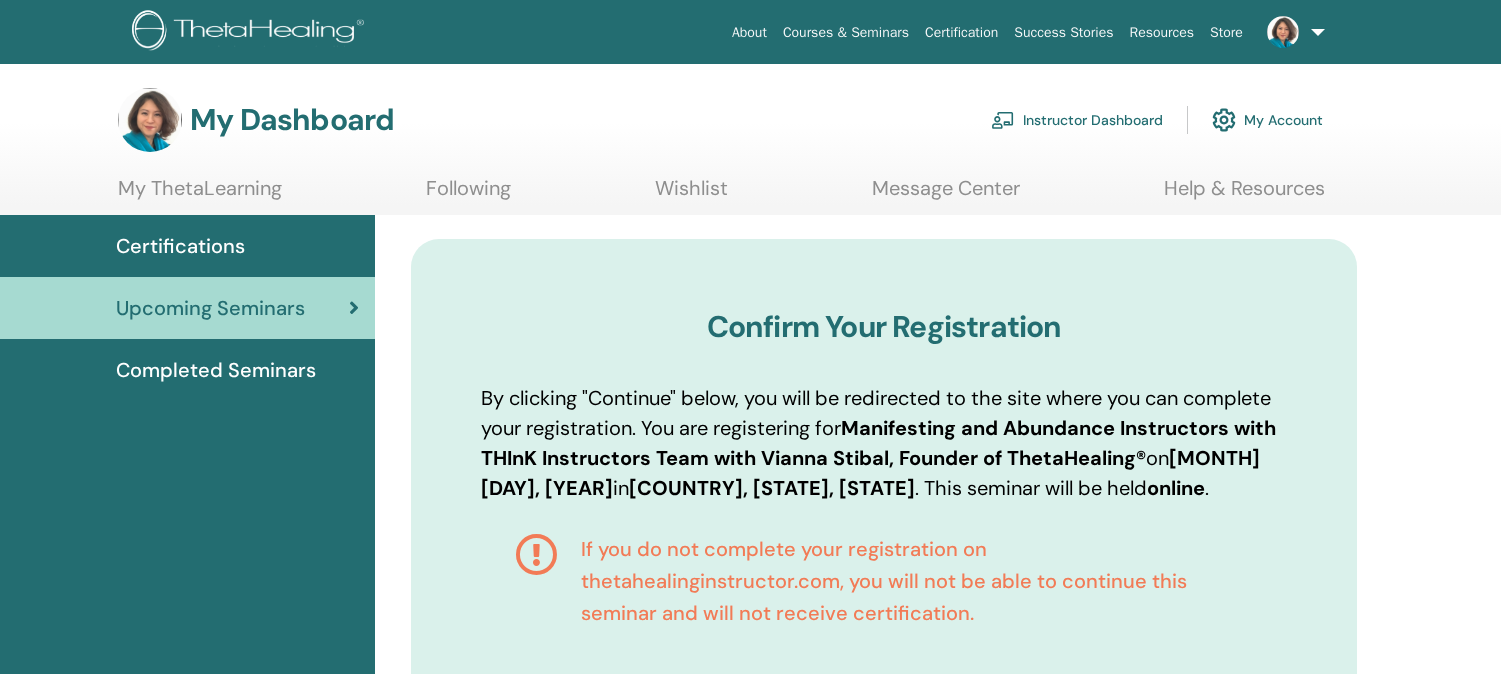 scroll, scrollTop: 0, scrollLeft: 0, axis: both 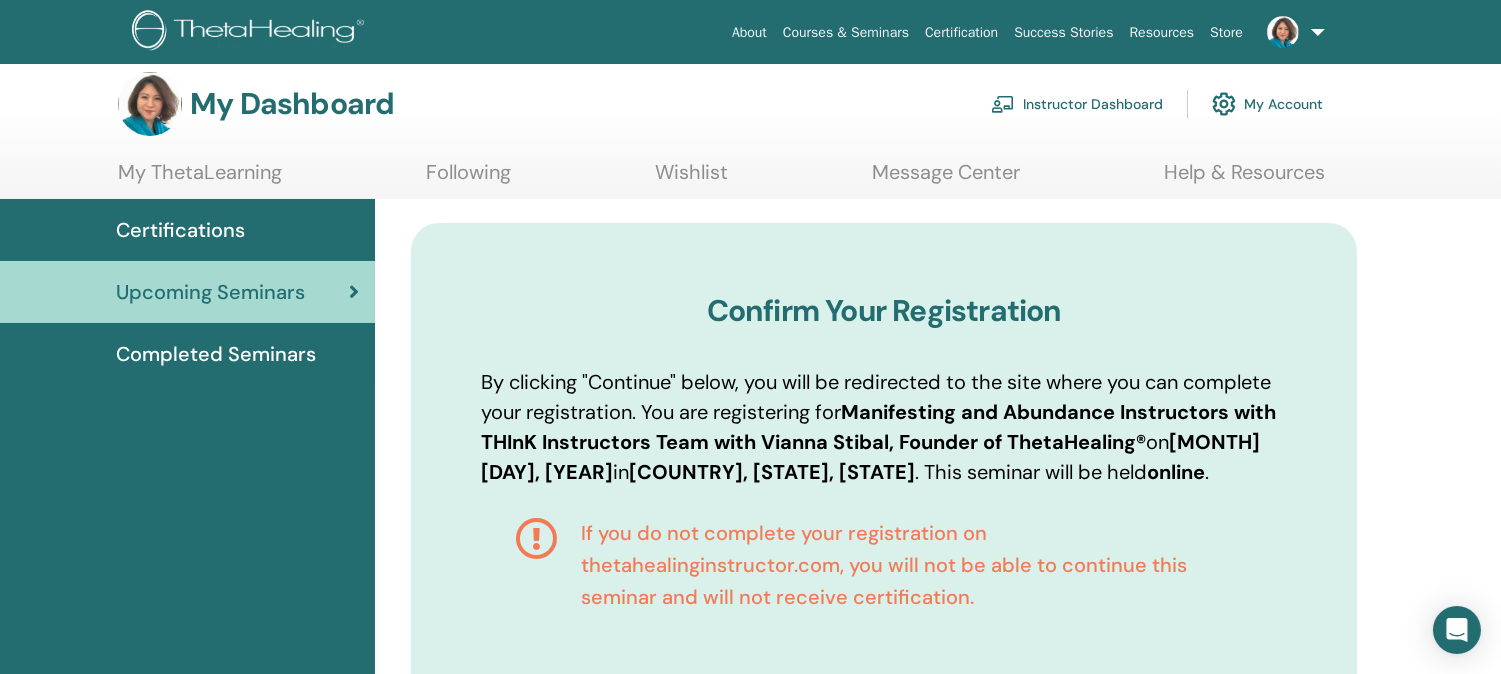 click on "Certifications" at bounding box center [180, 230] 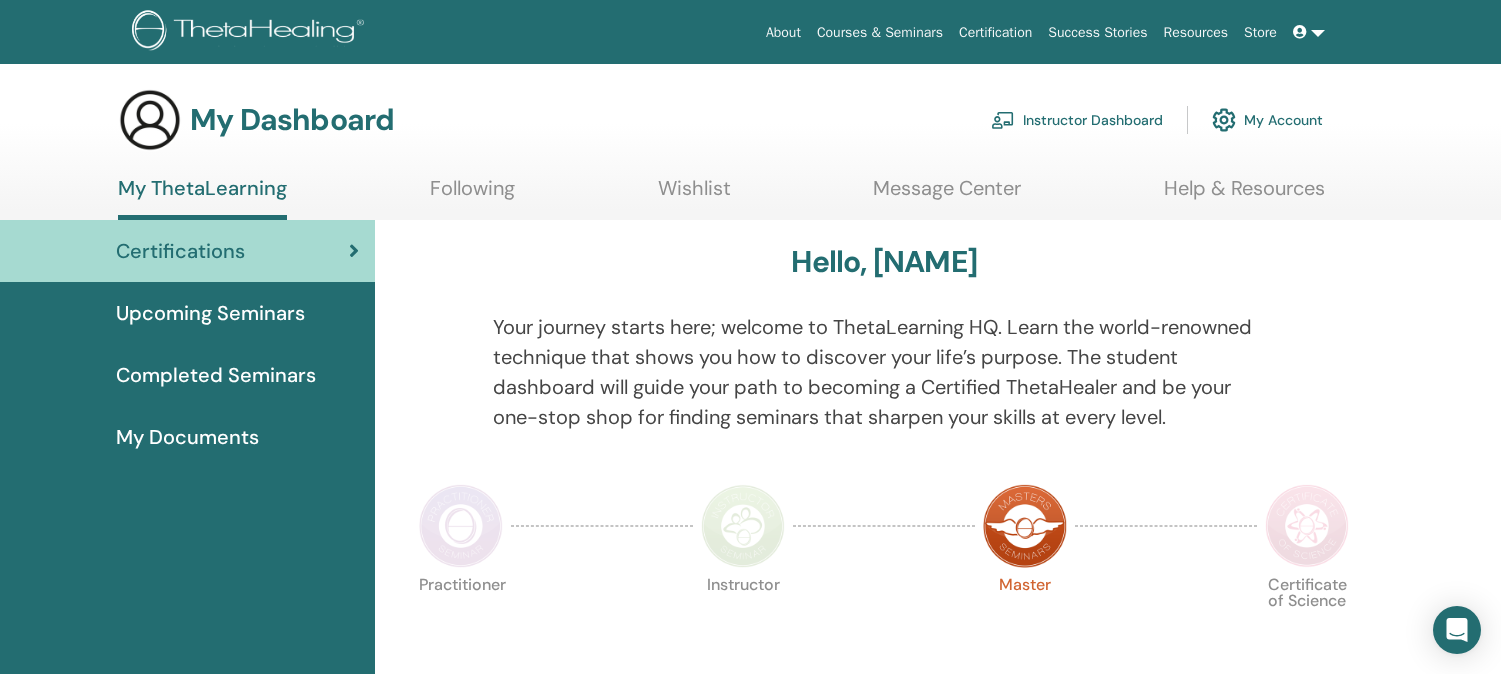 scroll, scrollTop: 0, scrollLeft: 0, axis: both 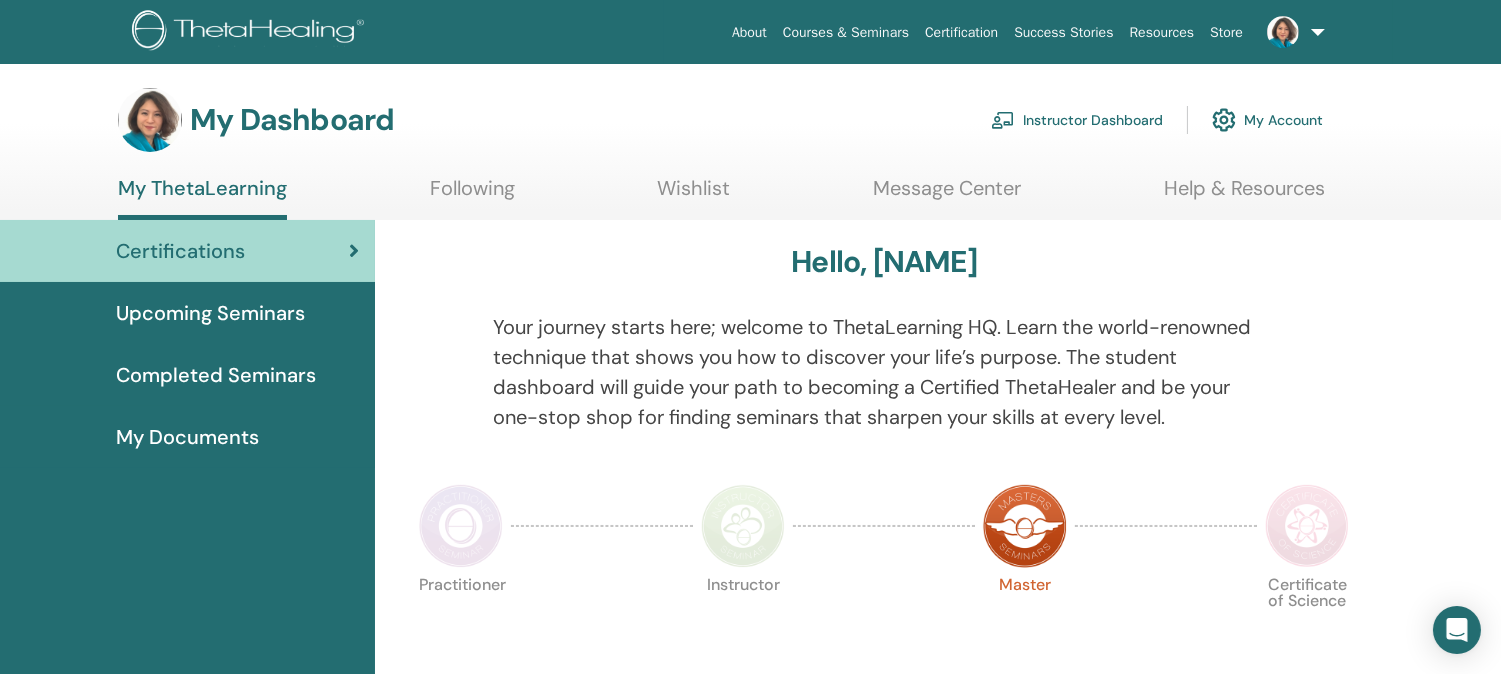 click on "Upcoming Seminars" at bounding box center [210, 313] 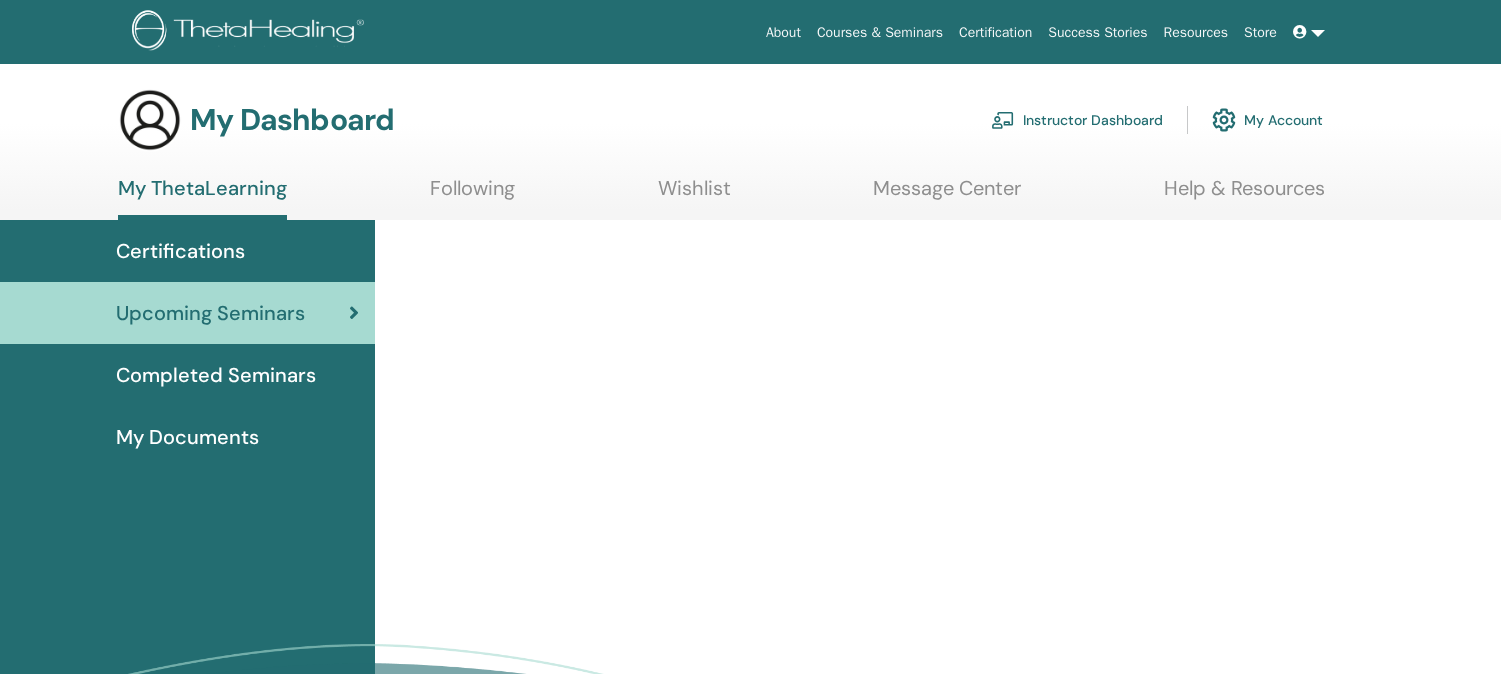 scroll, scrollTop: 0, scrollLeft: 0, axis: both 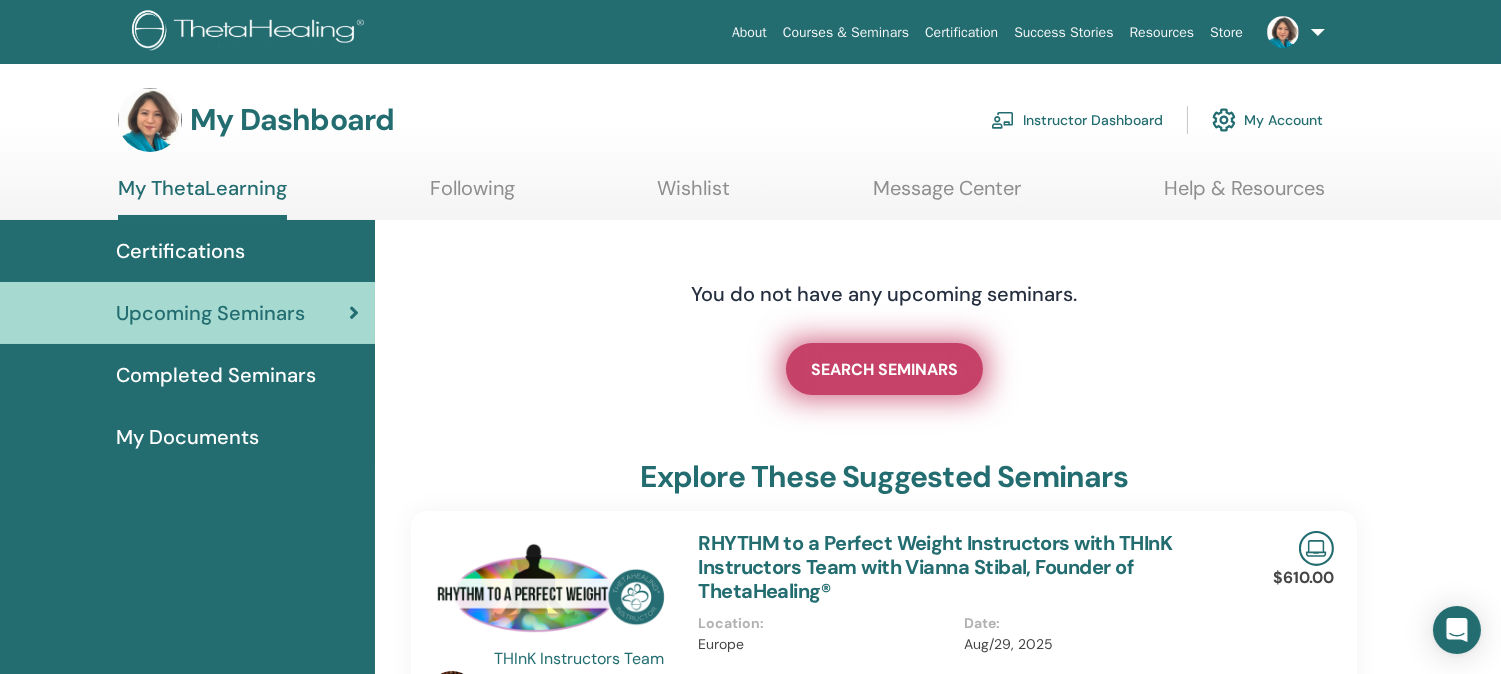click on "SEARCH SEMINARS" at bounding box center [884, 369] 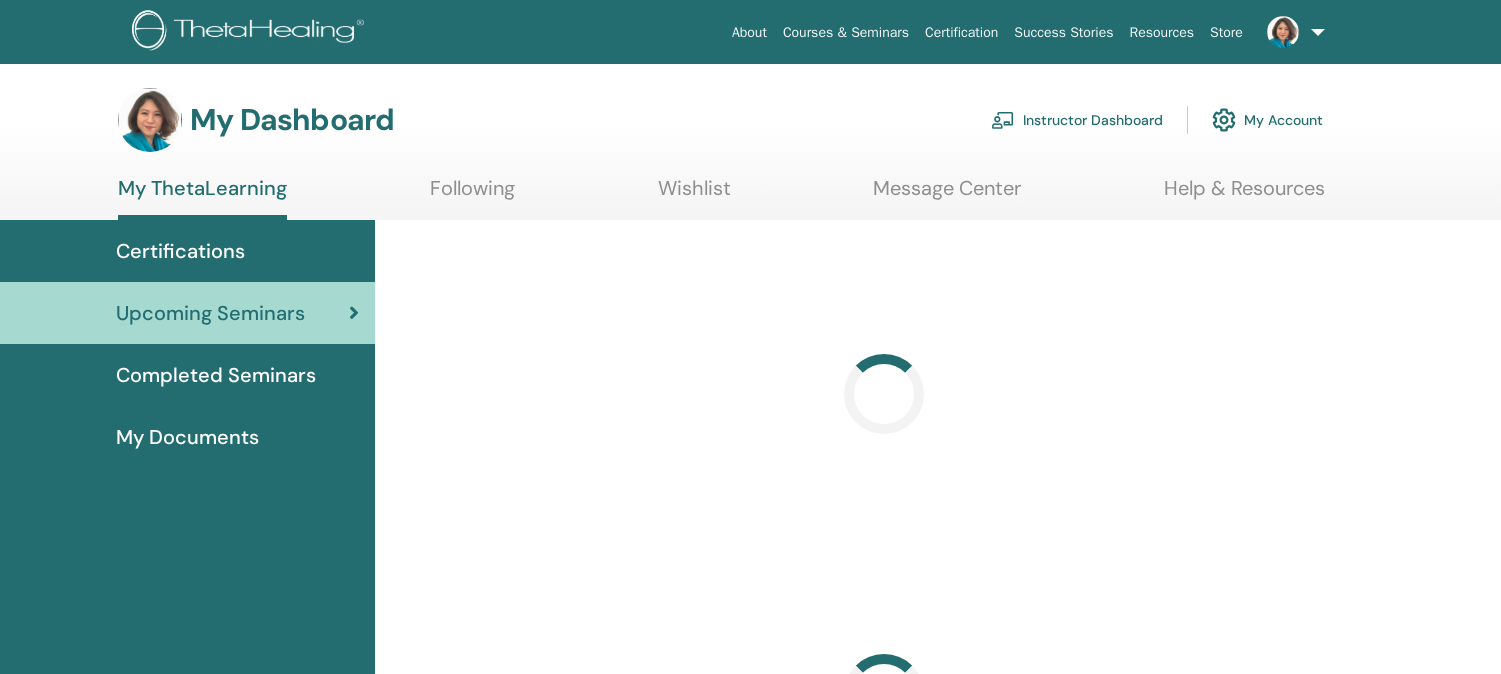 scroll, scrollTop: 0, scrollLeft: 0, axis: both 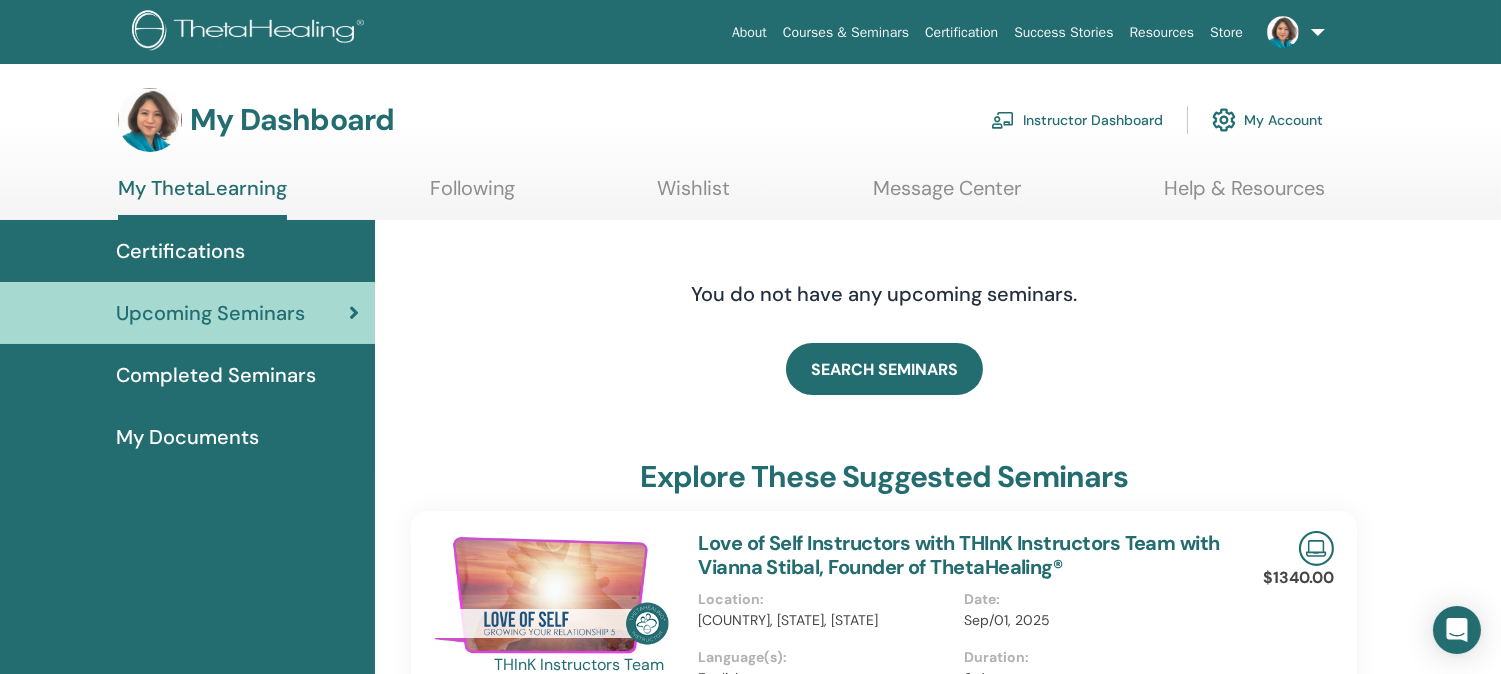 click on "Certifications" at bounding box center (180, 251) 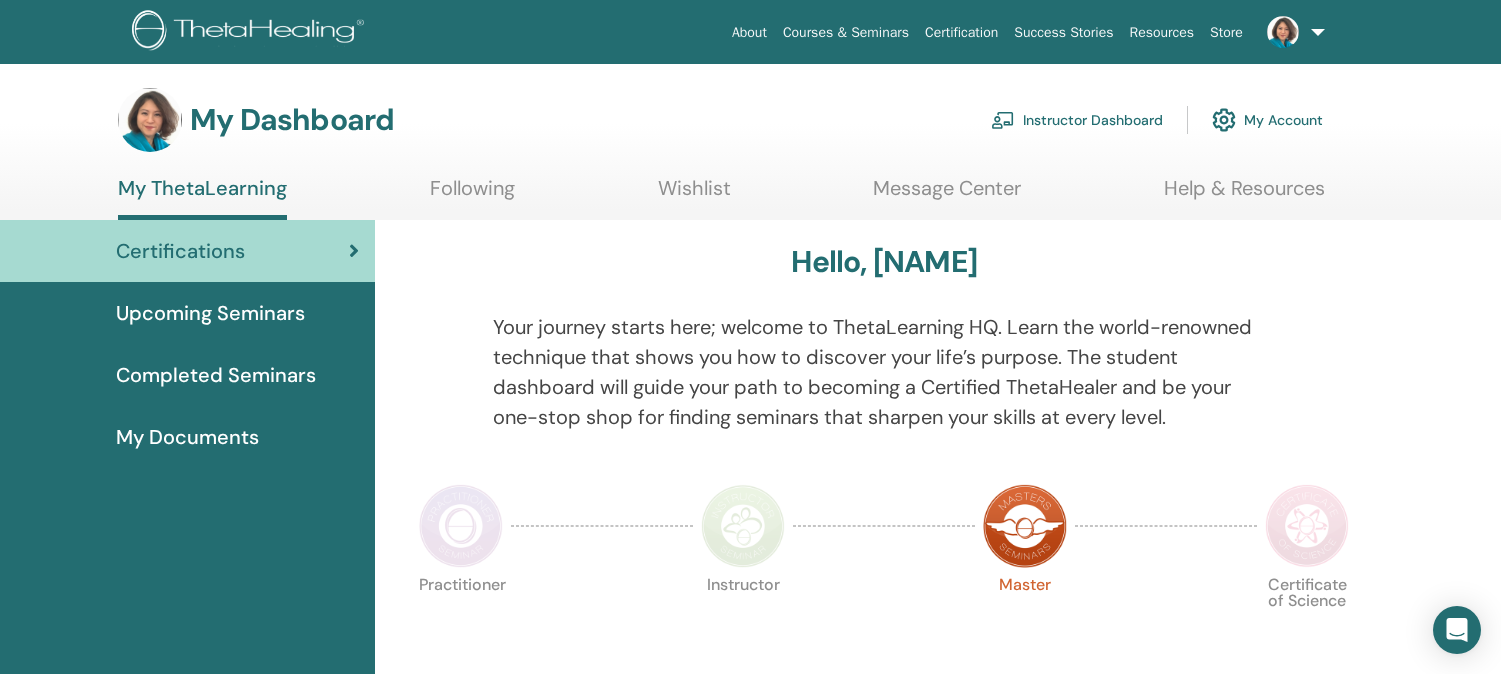 scroll, scrollTop: 0, scrollLeft: 0, axis: both 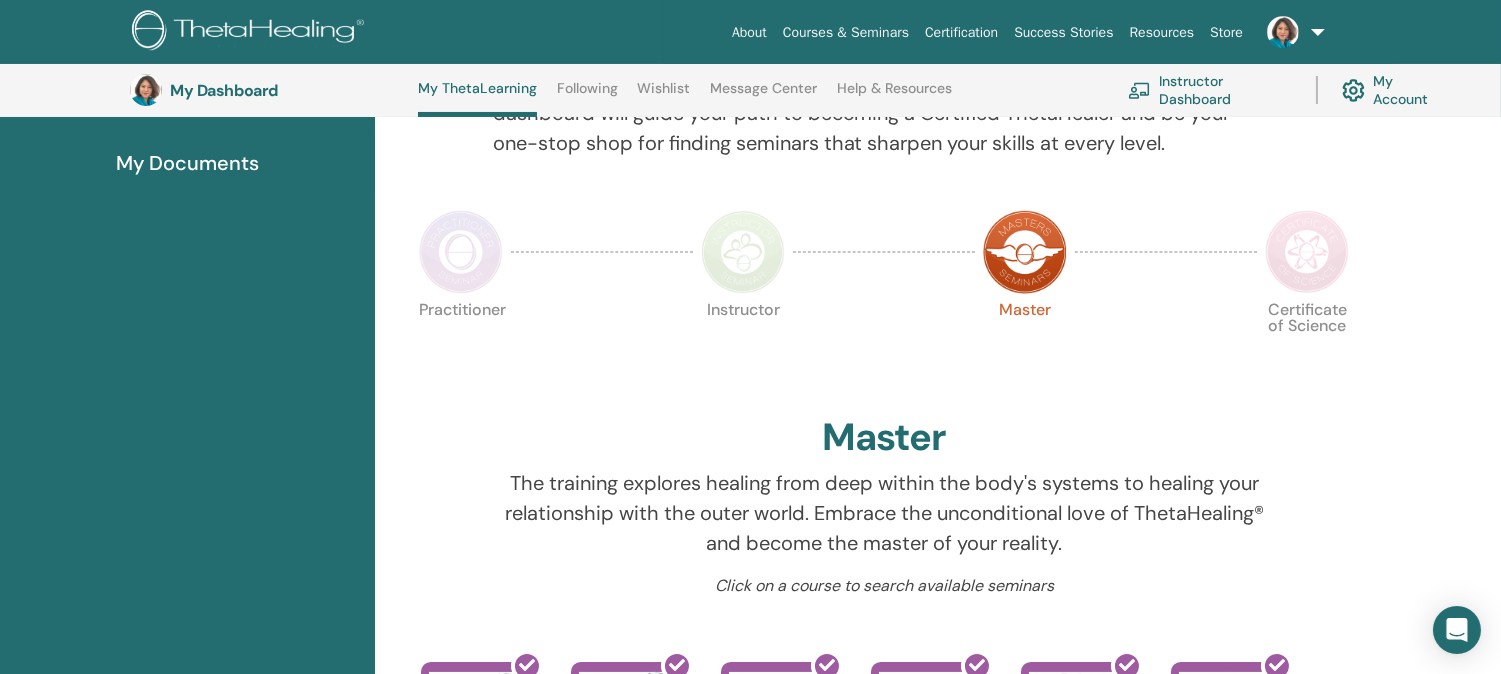 click at bounding box center (1307, 252) 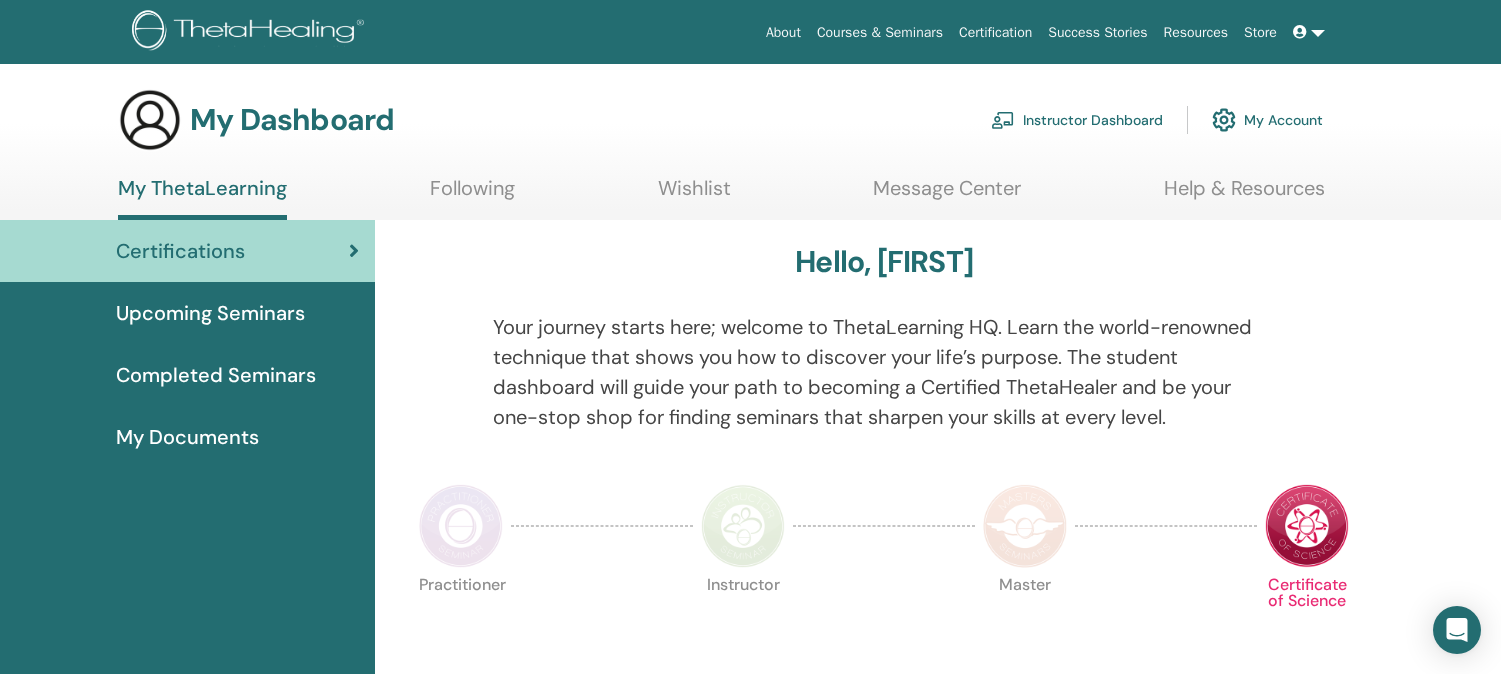 scroll, scrollTop: 0, scrollLeft: 0, axis: both 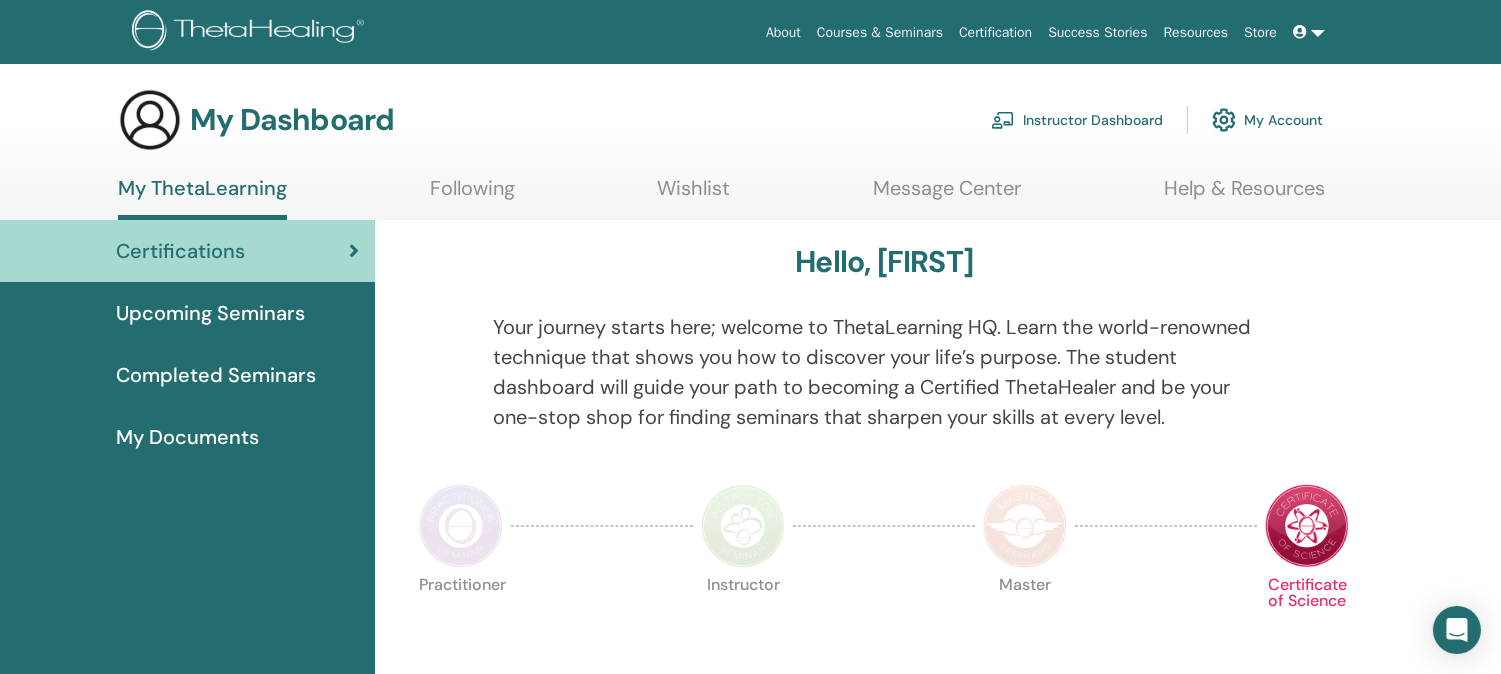 click on "Hello, Naoko
Your journey starts here; welcome to ThetaLearning HQ. Learn the world-renowned technique that shows you how to discover your life’s purpose. The student dashboard will guide your path to becoming a Certified ThetaHealer and be your one-stop shop for finding seminars that sharpen your skills at every level.
Practitioner
Instructor
Master
Certificate of Science" at bounding box center (884, 935) 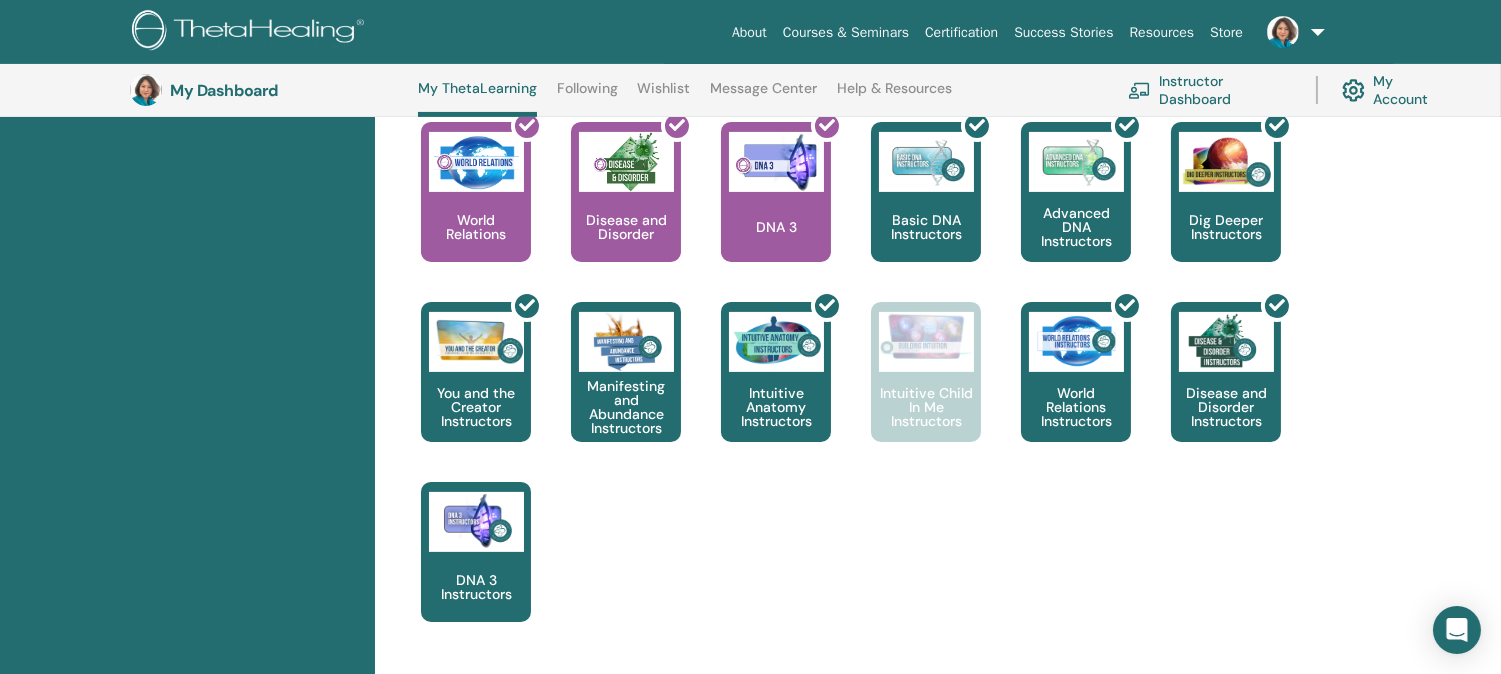 scroll, scrollTop: 1014, scrollLeft: 0, axis: vertical 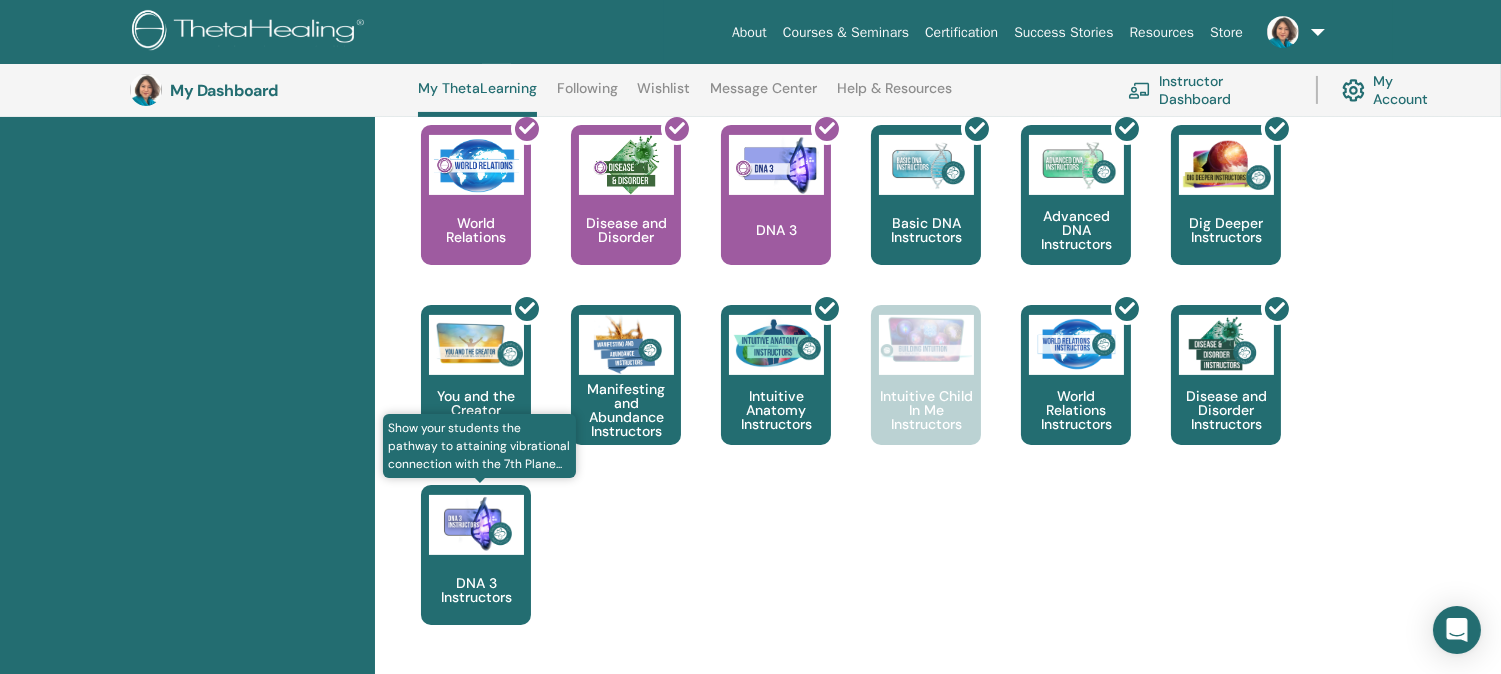 click on "DNA 3 Instructors" at bounding box center (476, 590) 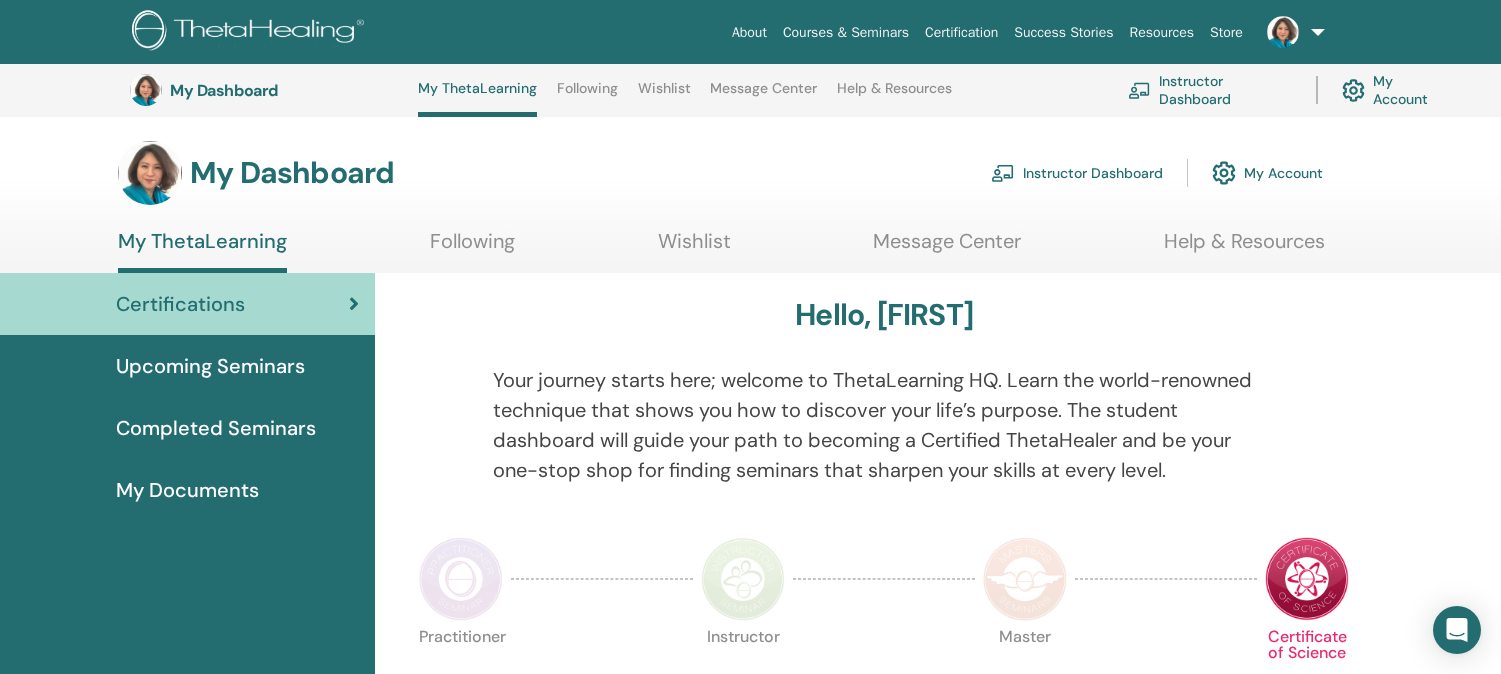 scroll, scrollTop: 1014, scrollLeft: 0, axis: vertical 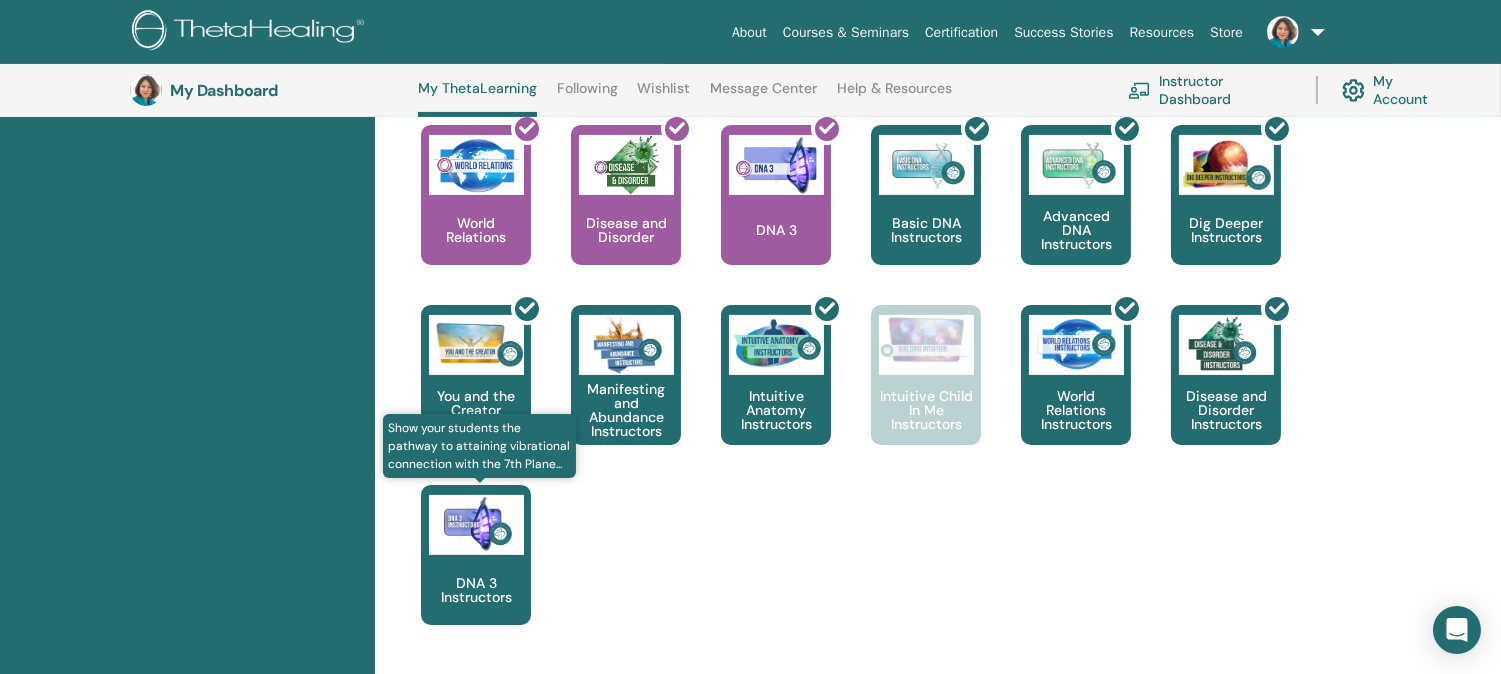 click on "DNA 3 Instructors" at bounding box center [476, 590] 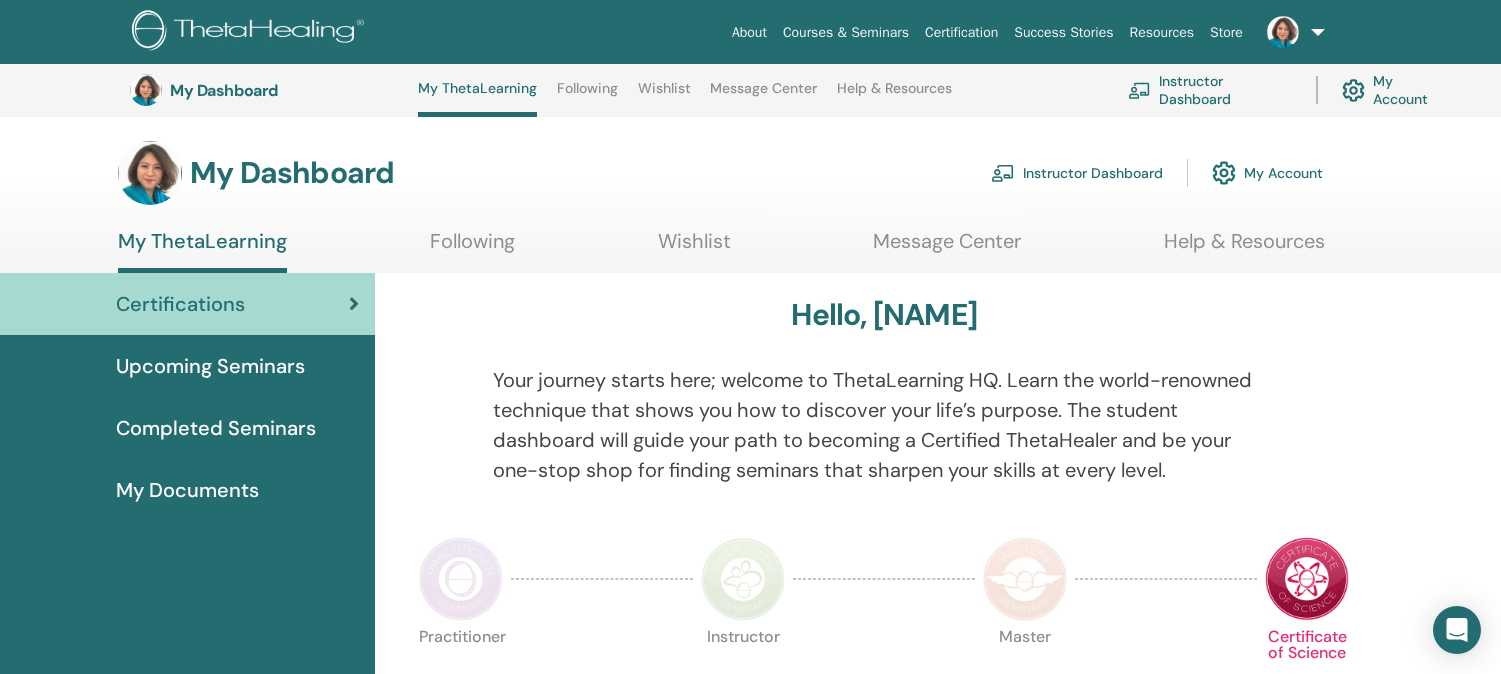 scroll, scrollTop: 1014, scrollLeft: 0, axis: vertical 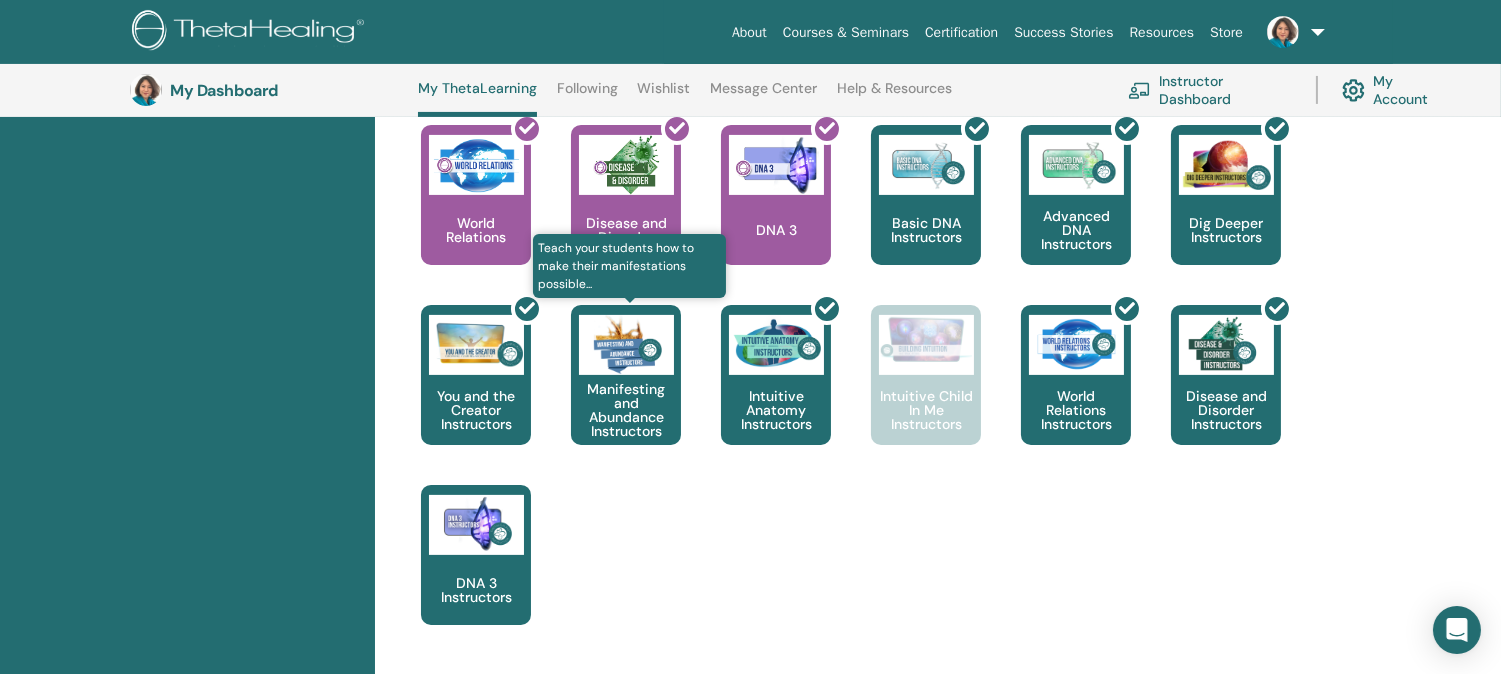 click on "Manifesting and Abundance Instructors" at bounding box center (626, 410) 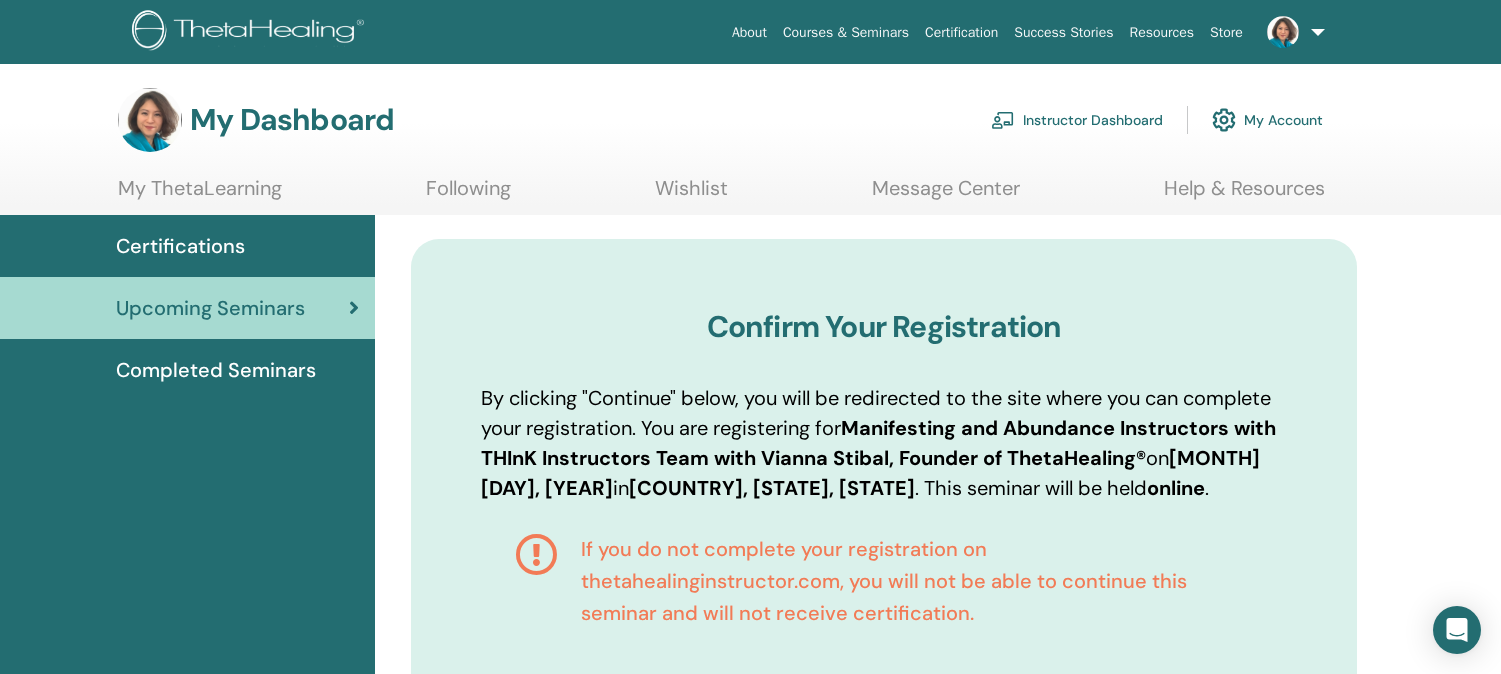 scroll, scrollTop: 0, scrollLeft: 0, axis: both 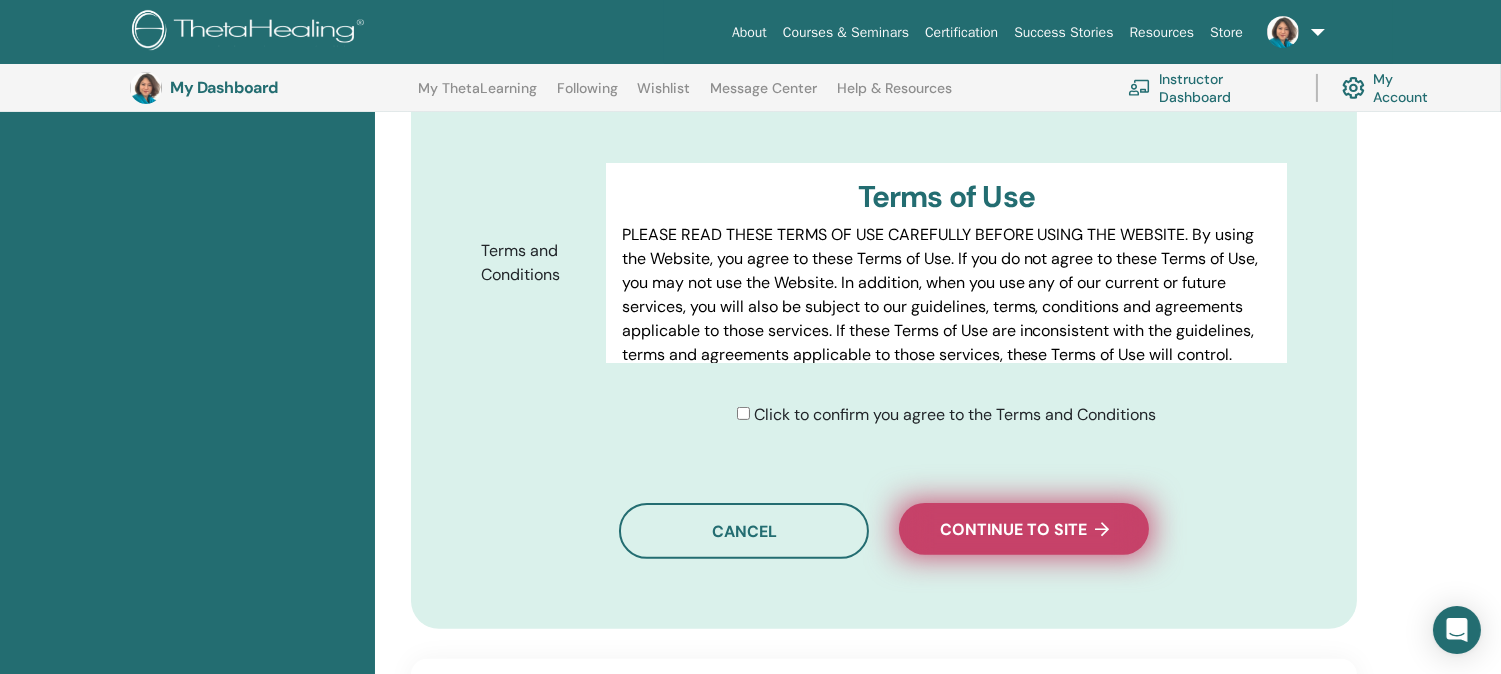 click on "Continue to site" at bounding box center [1024, 529] 